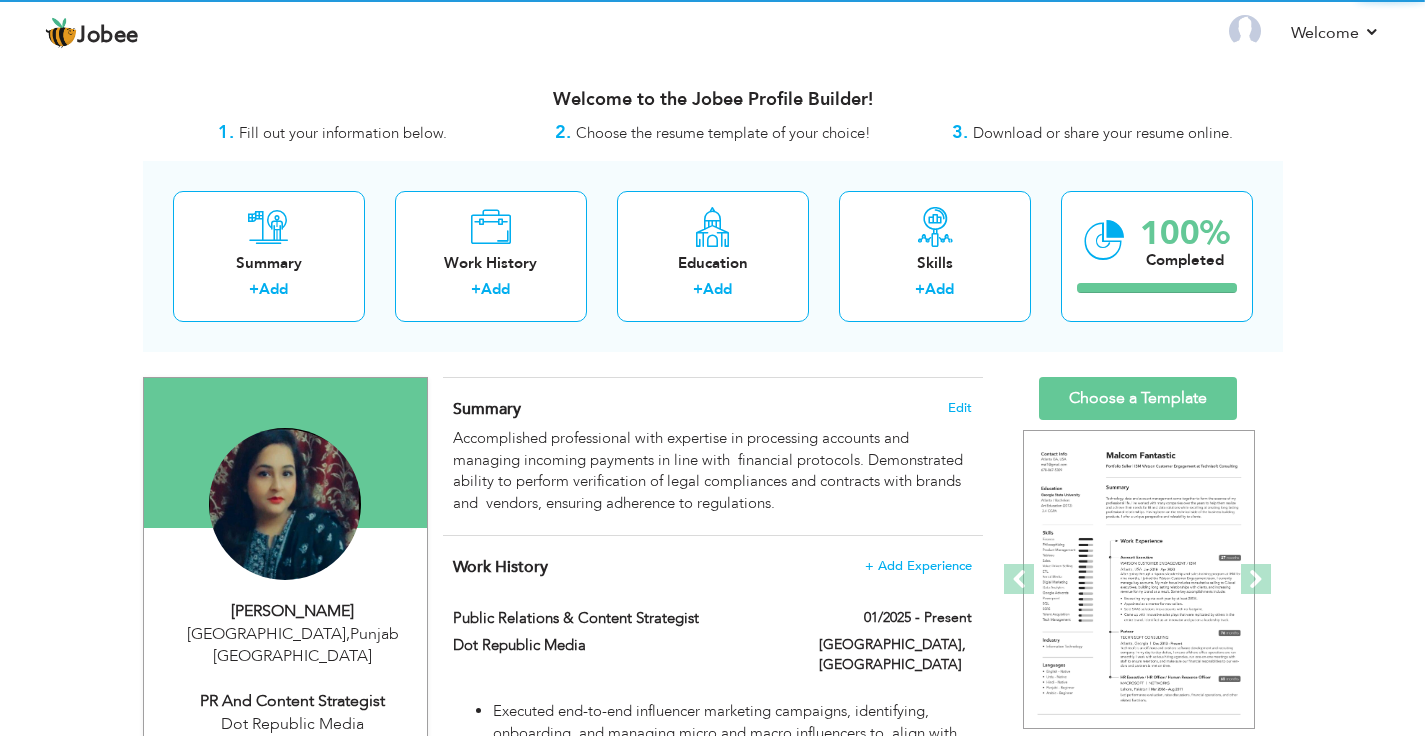 scroll, scrollTop: 0, scrollLeft: 0, axis: both 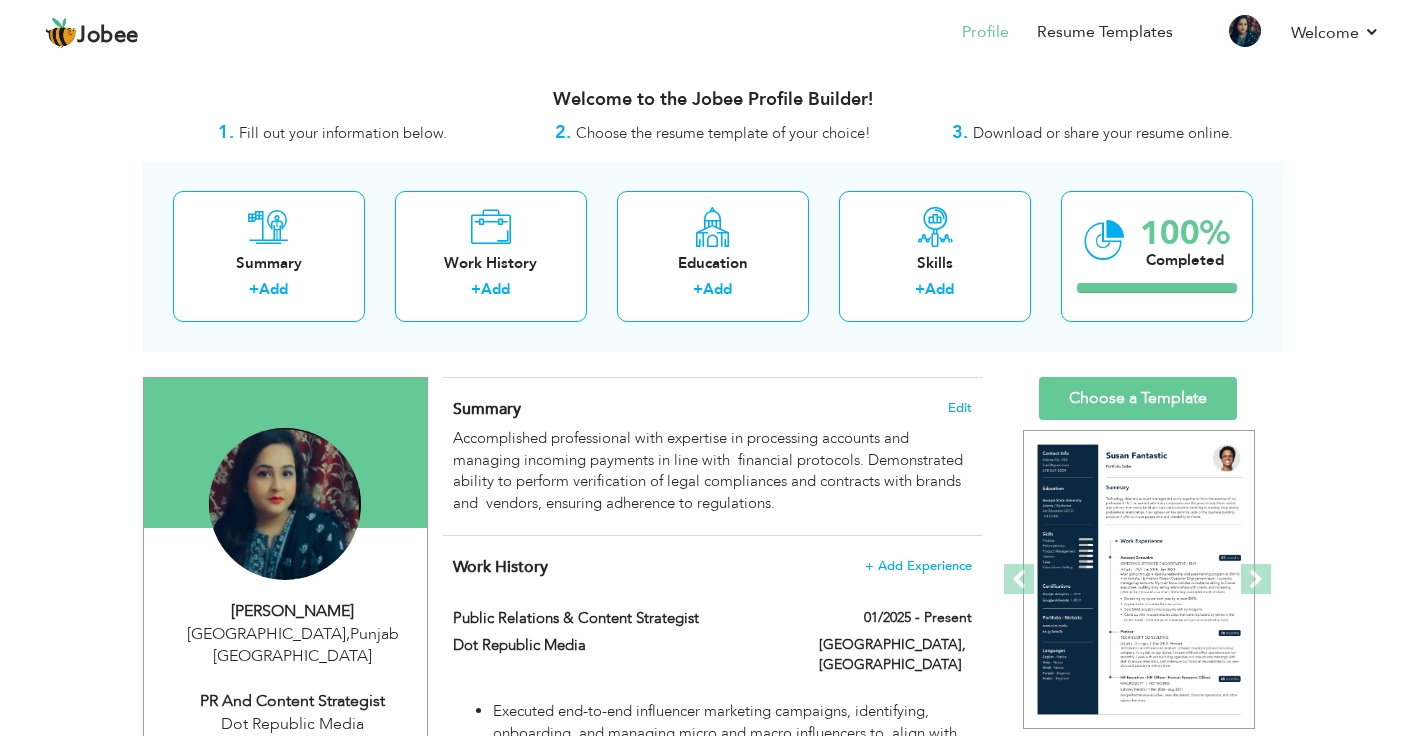 click on "Work History
+ Add Experience
Public Relations & Content Strategist
01/2025 - Present
Public Relations & Content Strategist" at bounding box center [713, 1848] 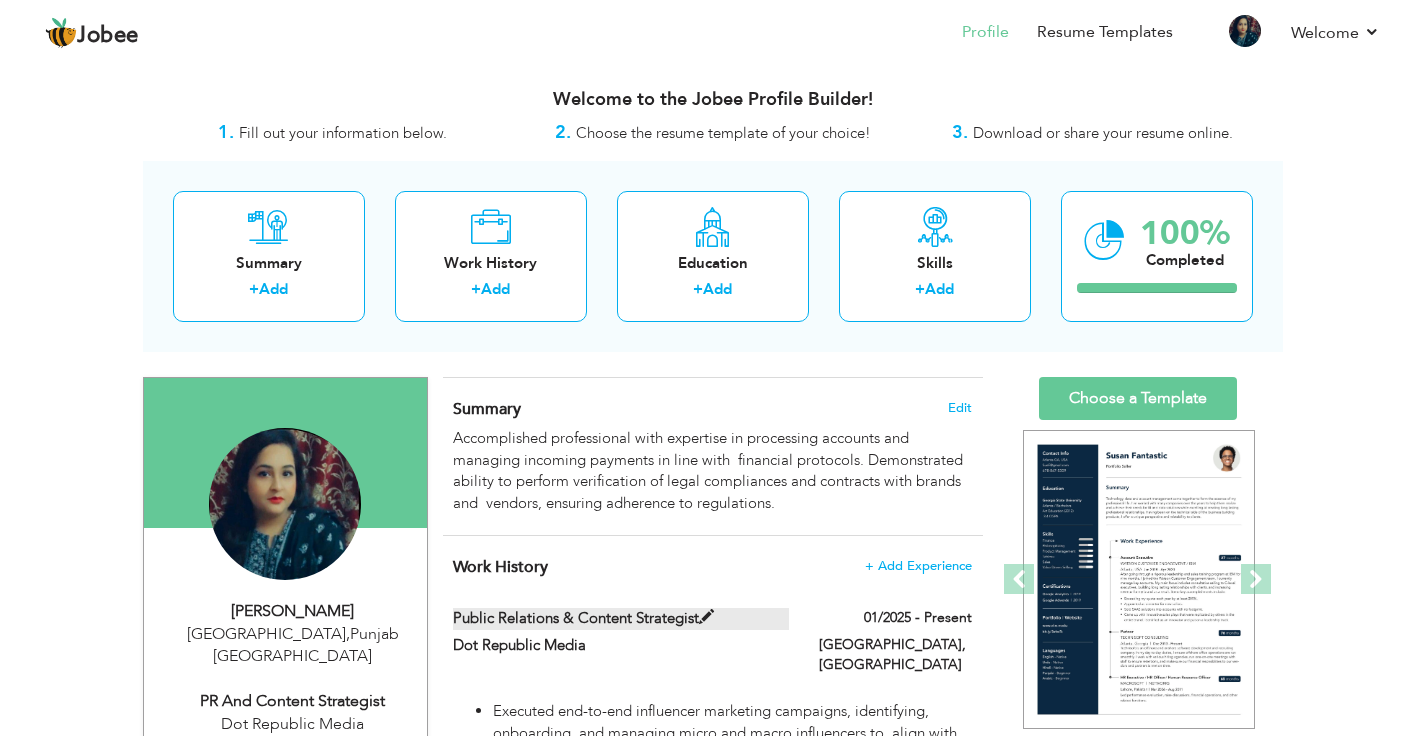 click at bounding box center (706, 617) 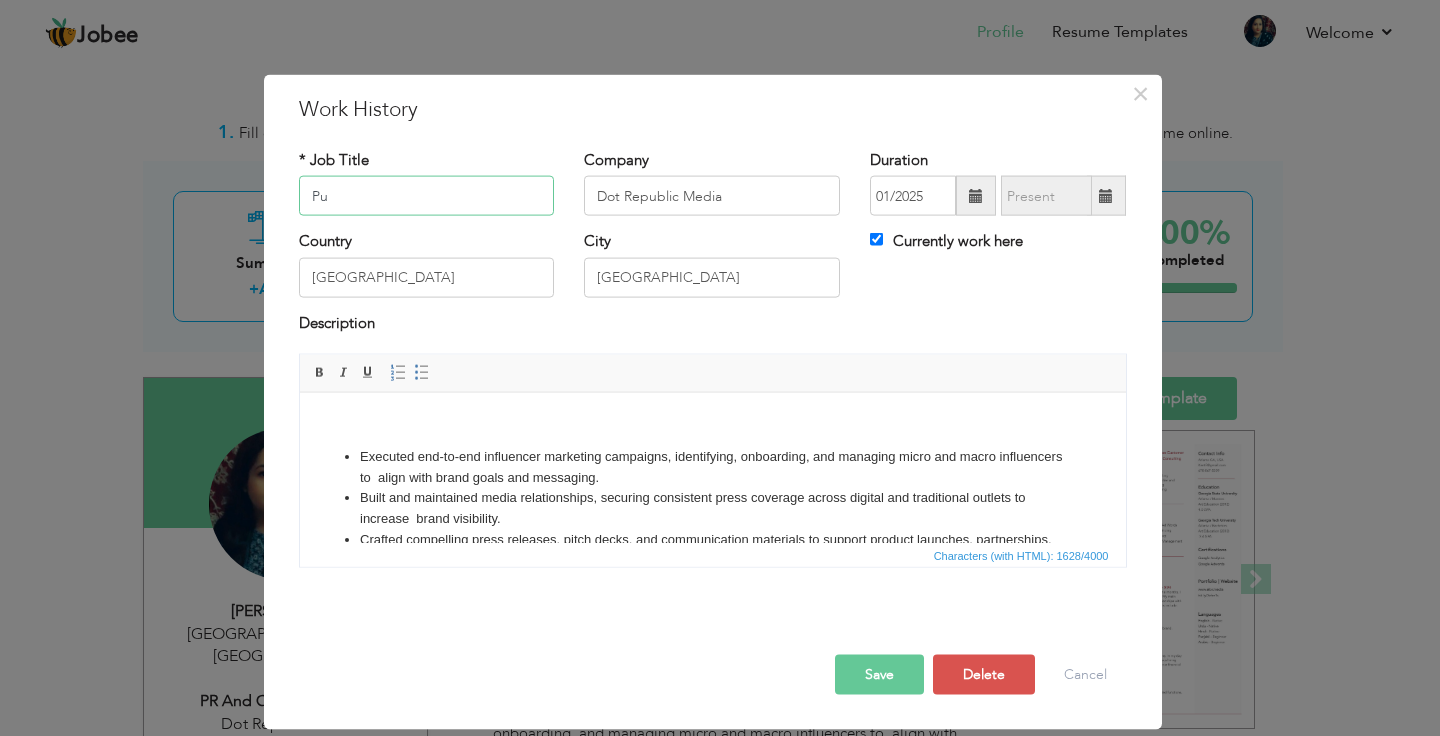 type on "P" 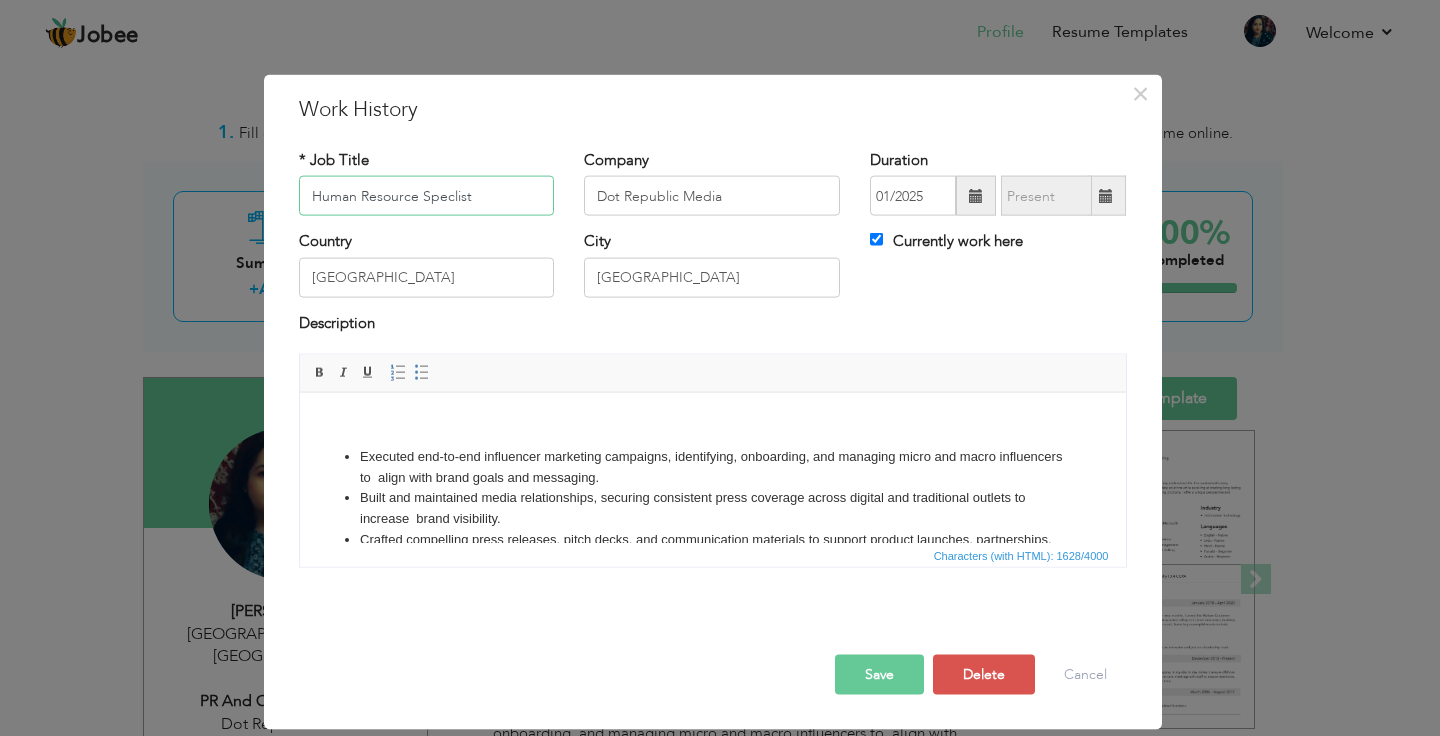 click on "Human Resource Speclist" at bounding box center (427, 196) 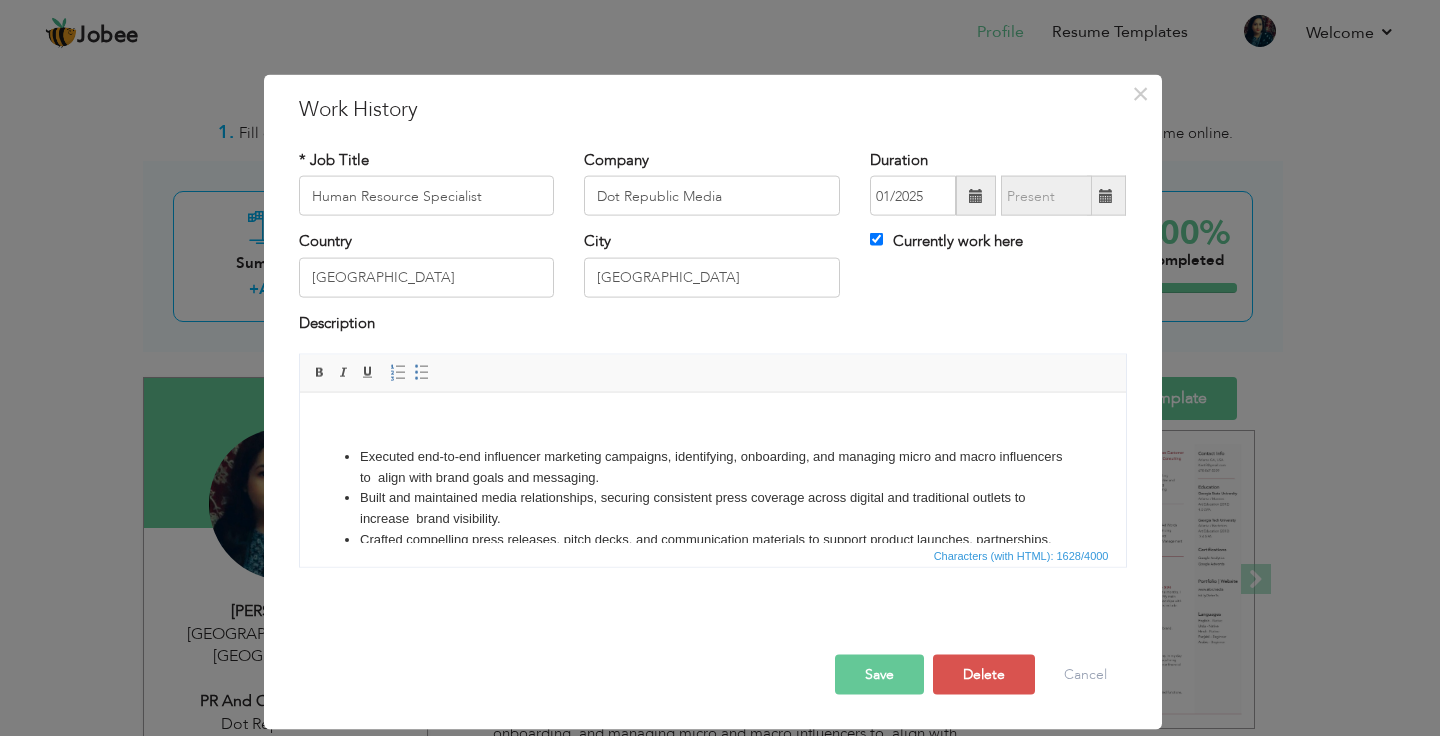 click on "* Job Title
Human Resource Specialist
Company
Dot Republic Media
Duration
01/2025 Currently work here Country [GEOGRAPHIC_DATA]" at bounding box center [713, 366] 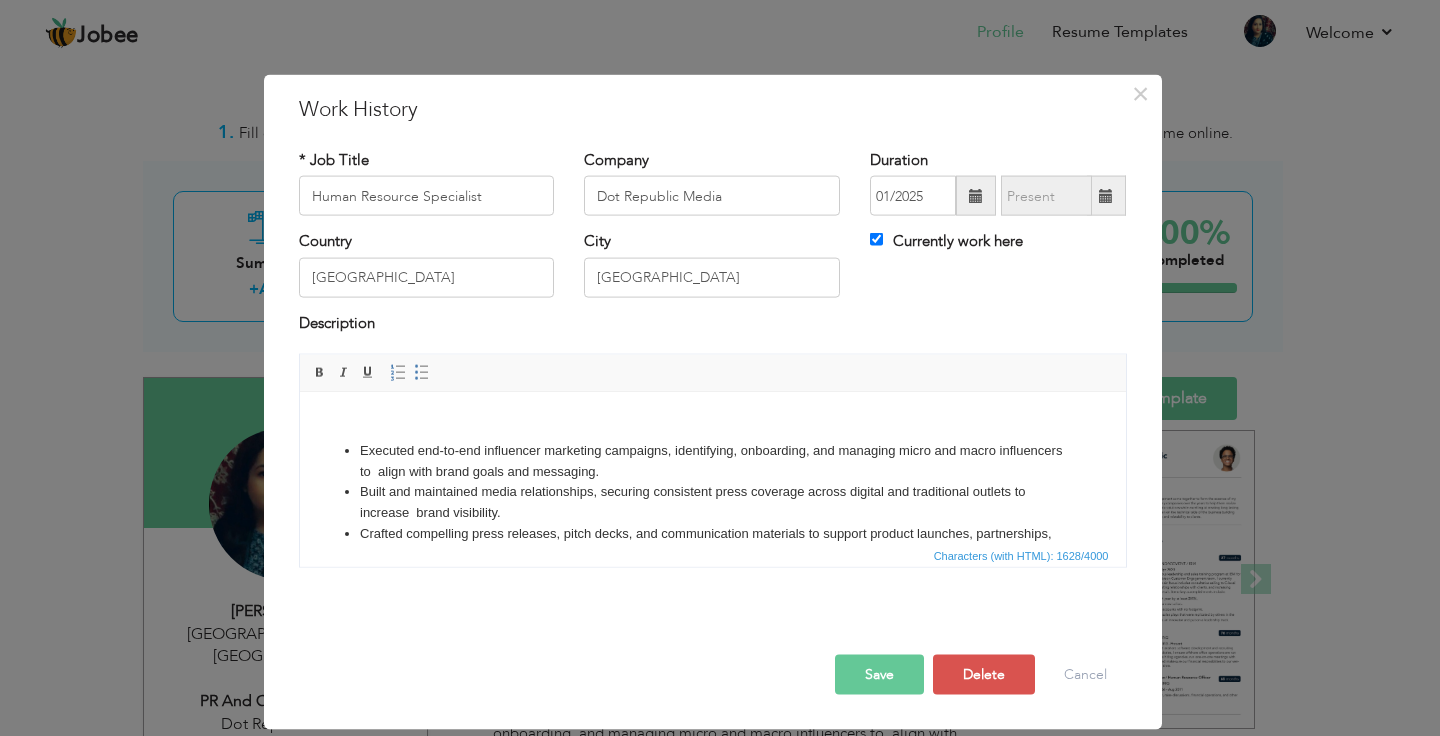 scroll, scrollTop: 0, scrollLeft: 0, axis: both 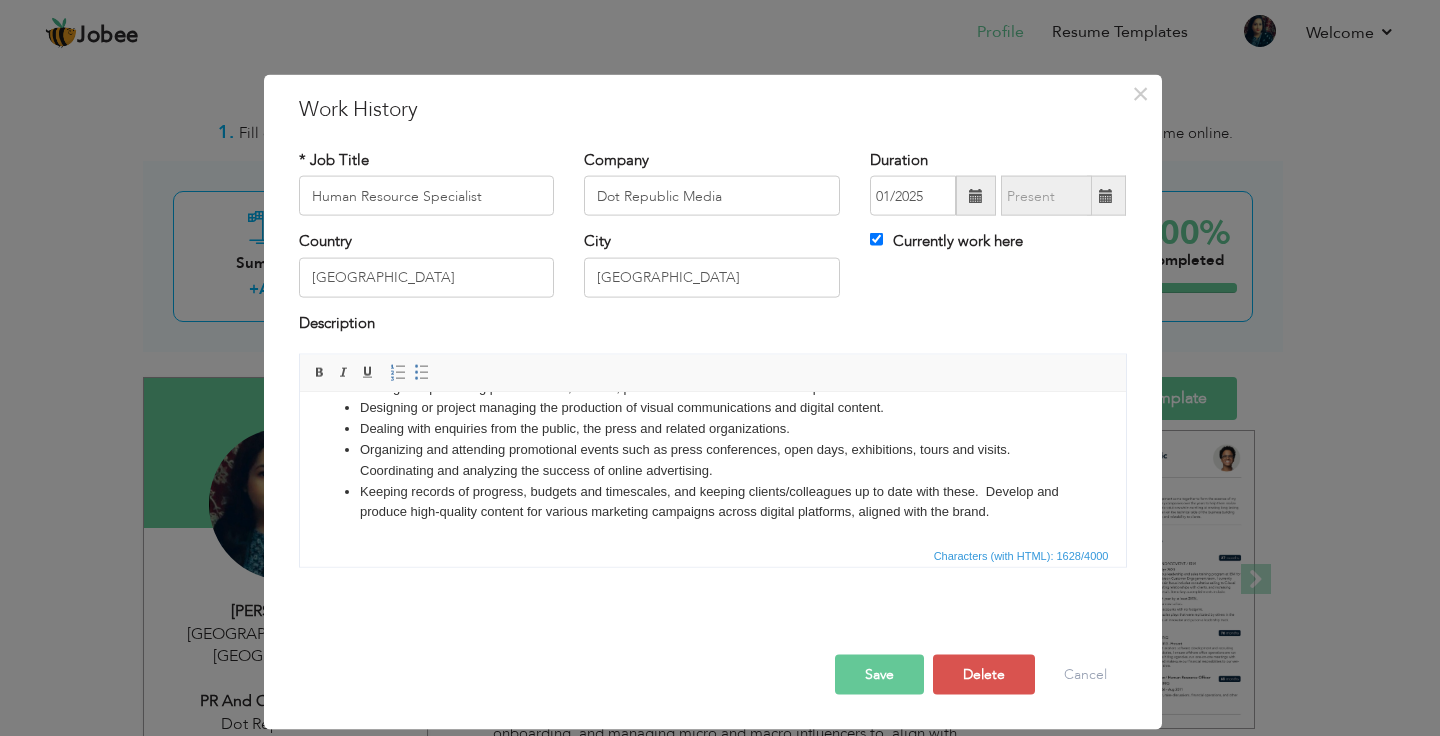 drag, startPoint x: 340, startPoint y: 449, endPoint x: 796, endPoint y: 582, distance: 475 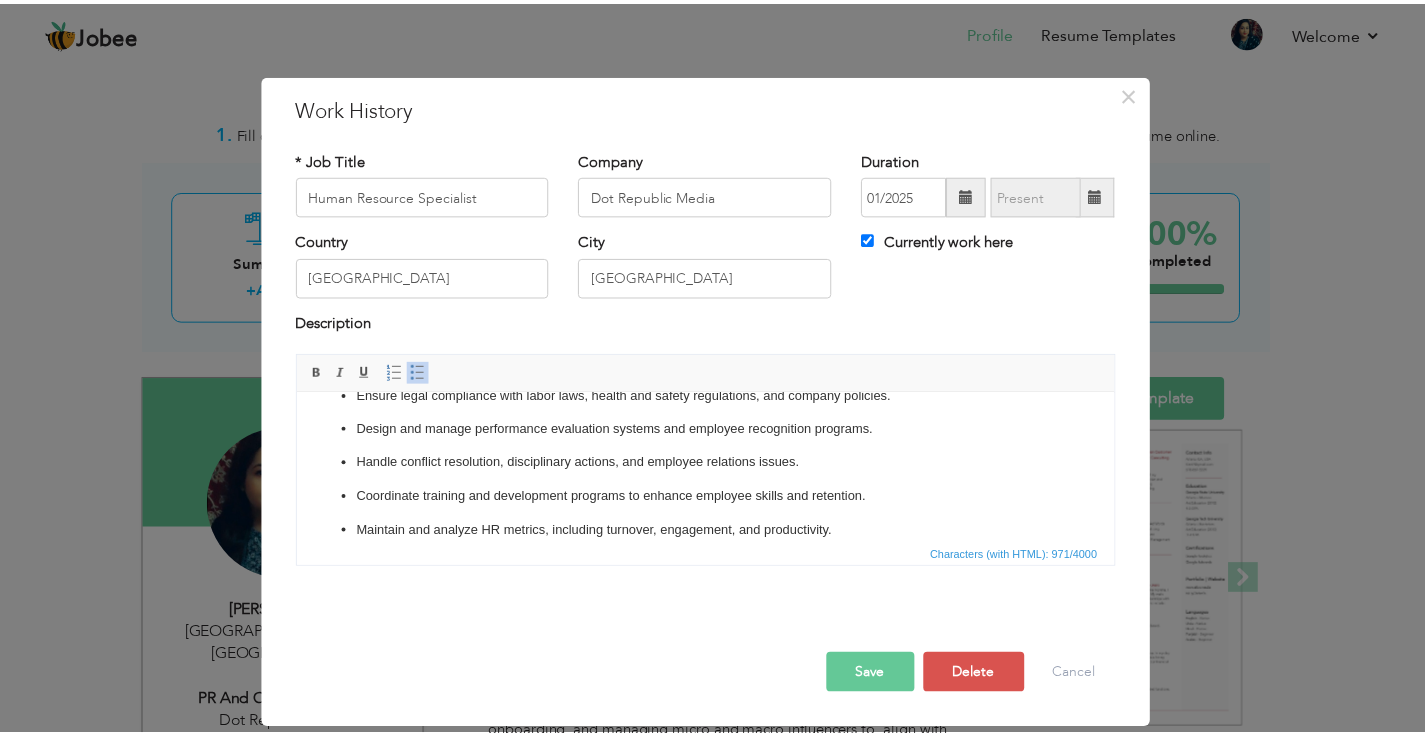 scroll, scrollTop: 0, scrollLeft: 0, axis: both 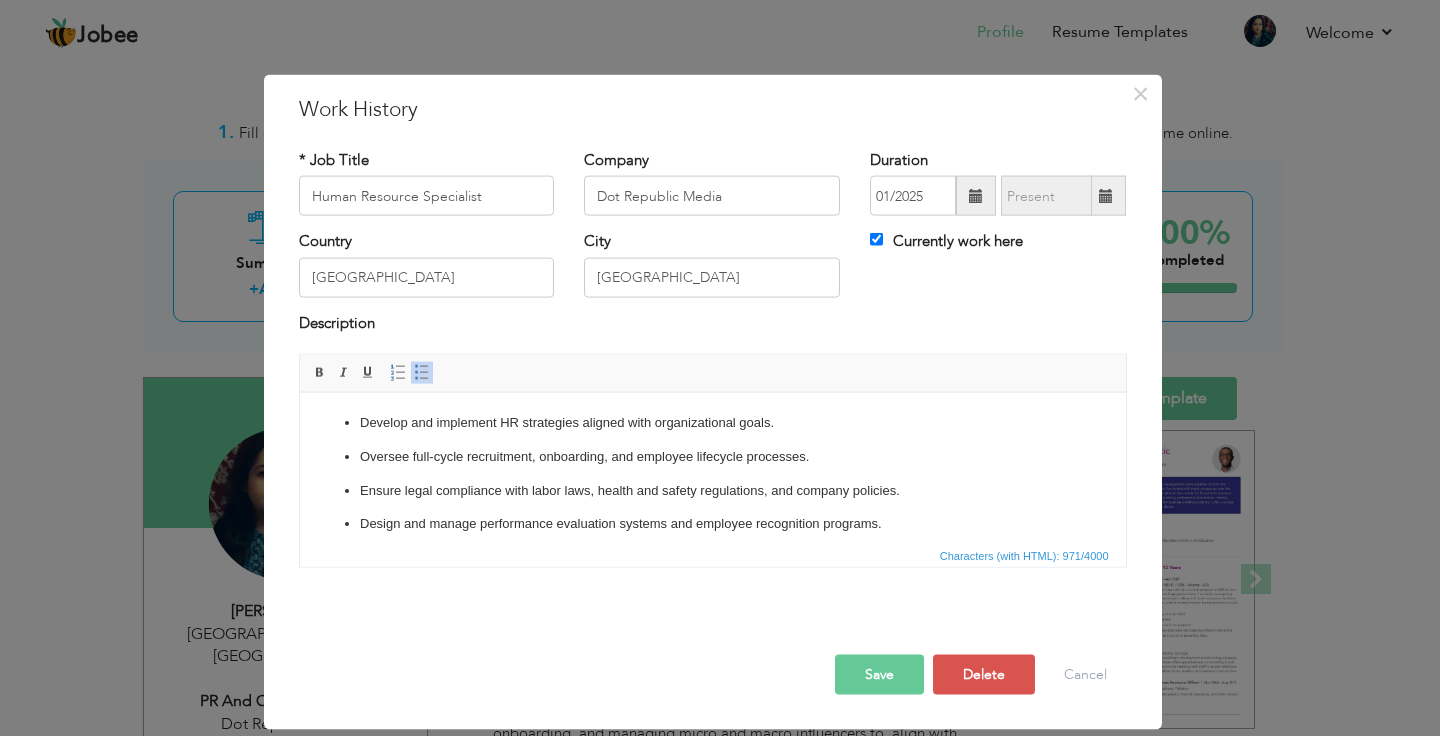 click on "Save" at bounding box center [879, 675] 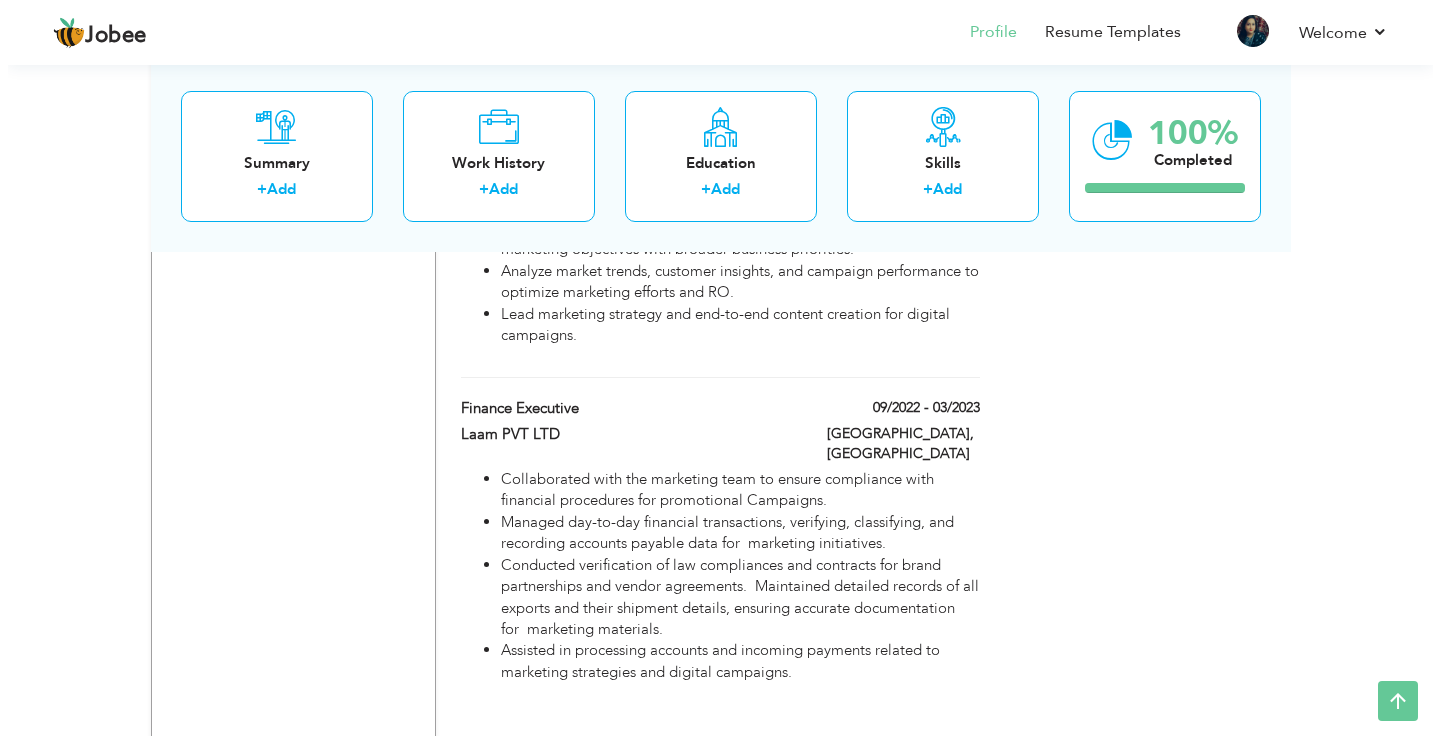 scroll, scrollTop: 889, scrollLeft: 0, axis: vertical 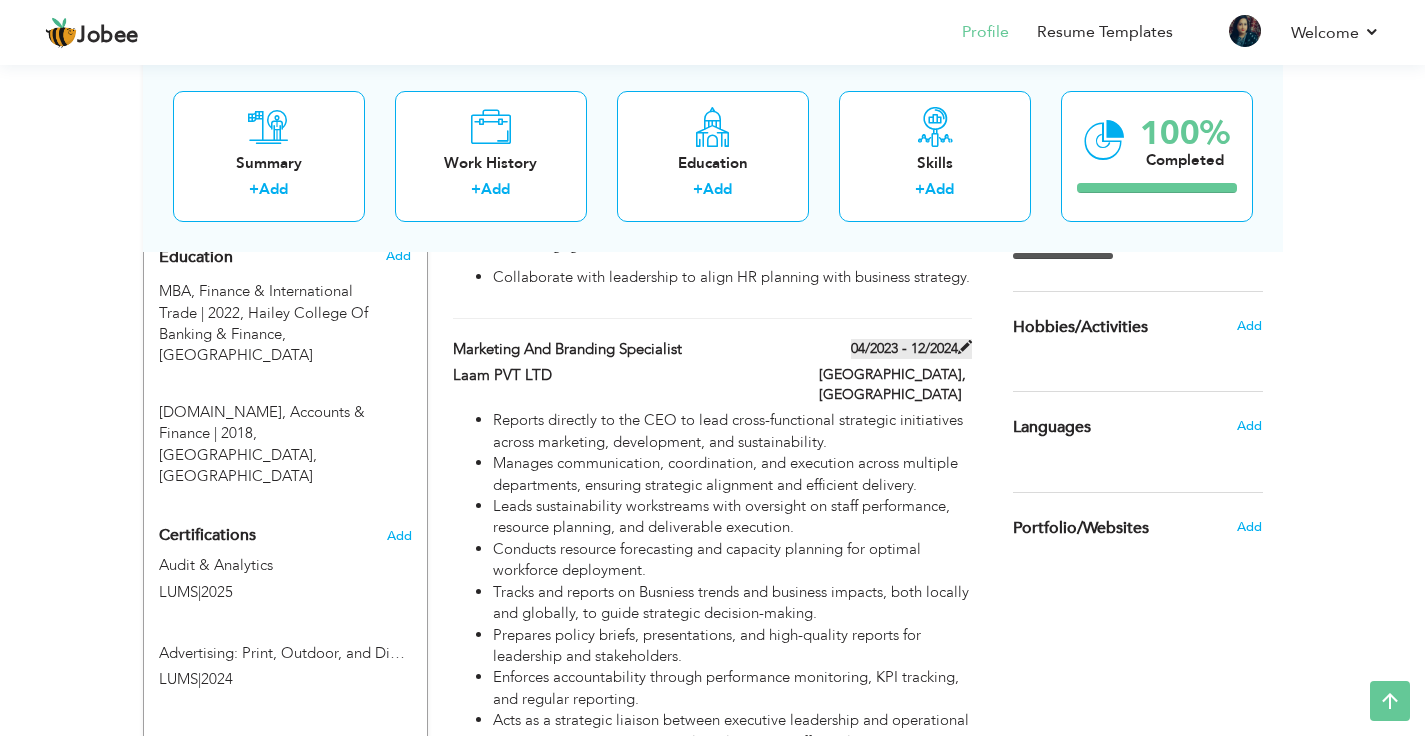click at bounding box center (965, 347) 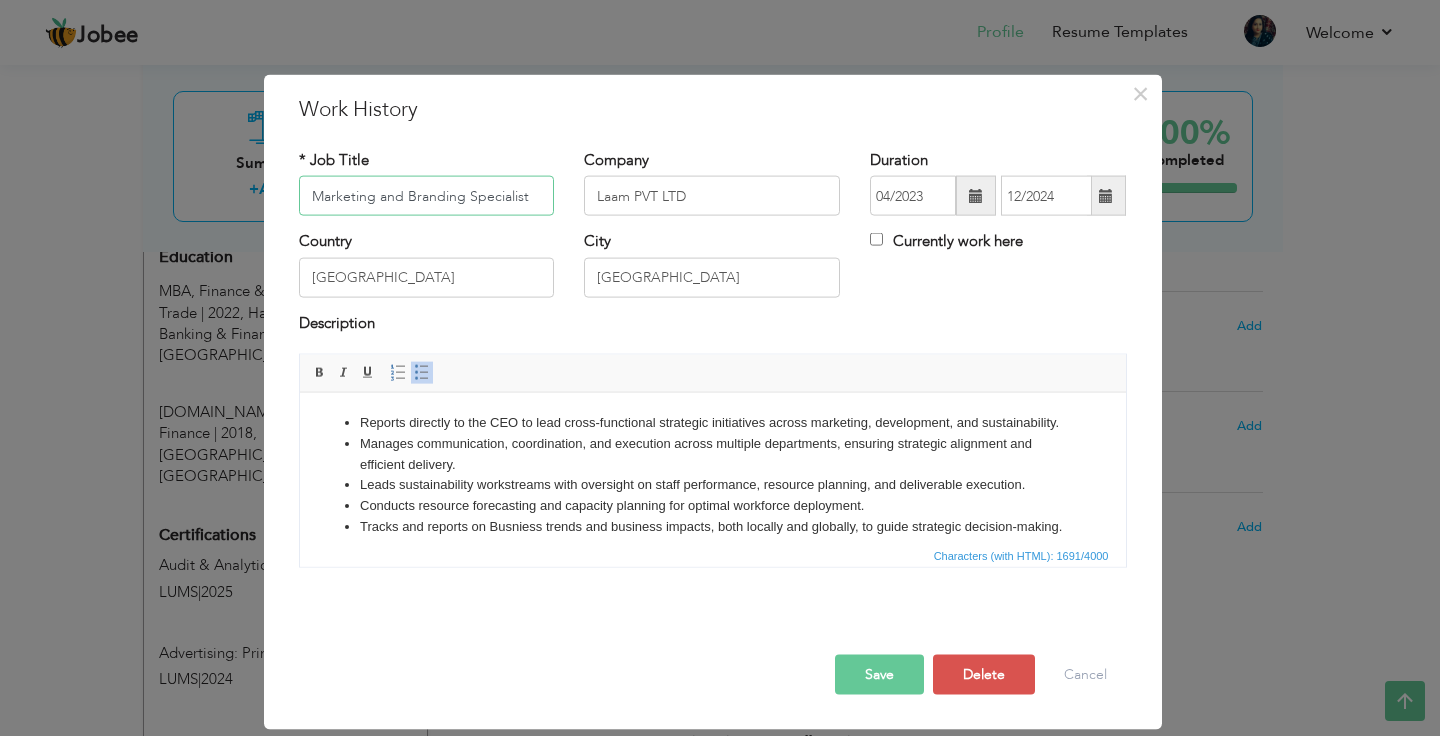 click on "Marketing and Branding Specialist" at bounding box center [427, 196] 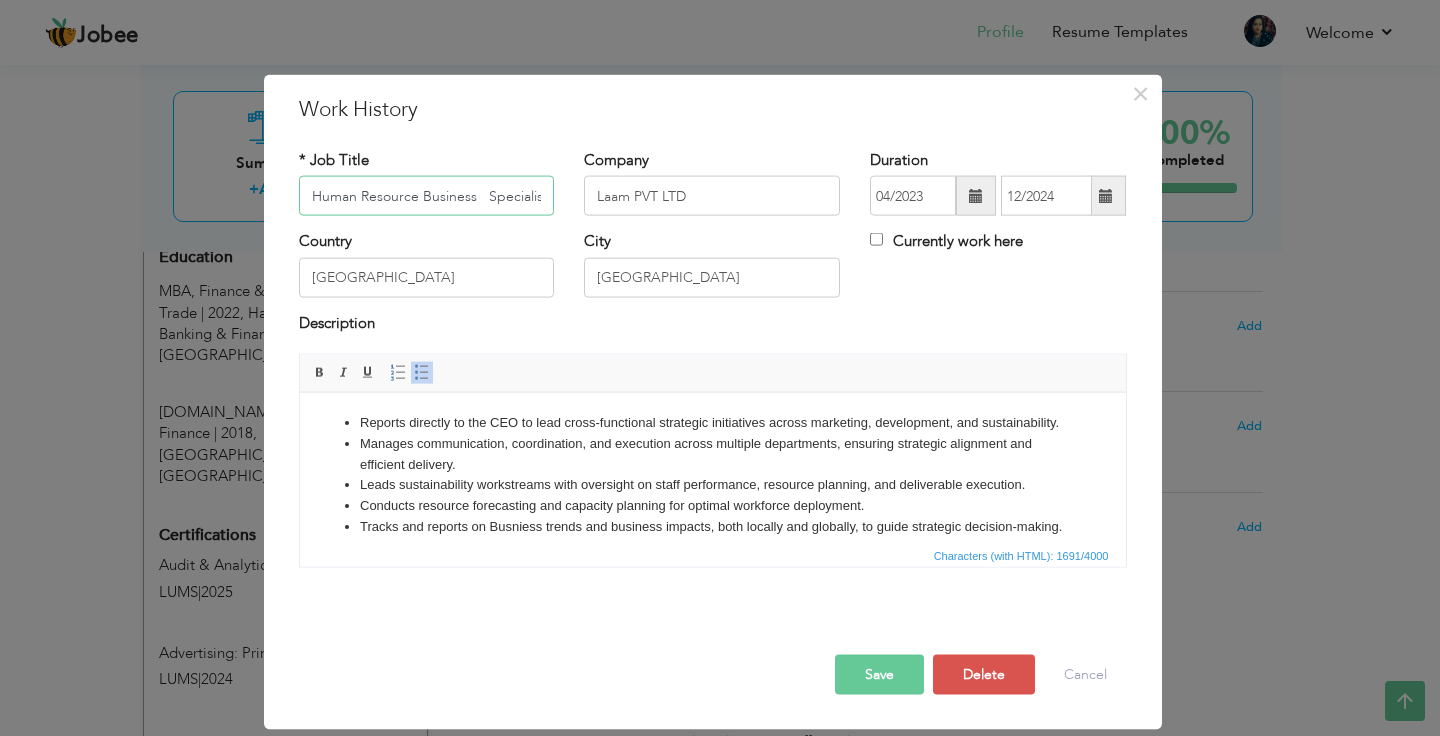 click on "Human Resource Business   Specialist" at bounding box center [427, 196] 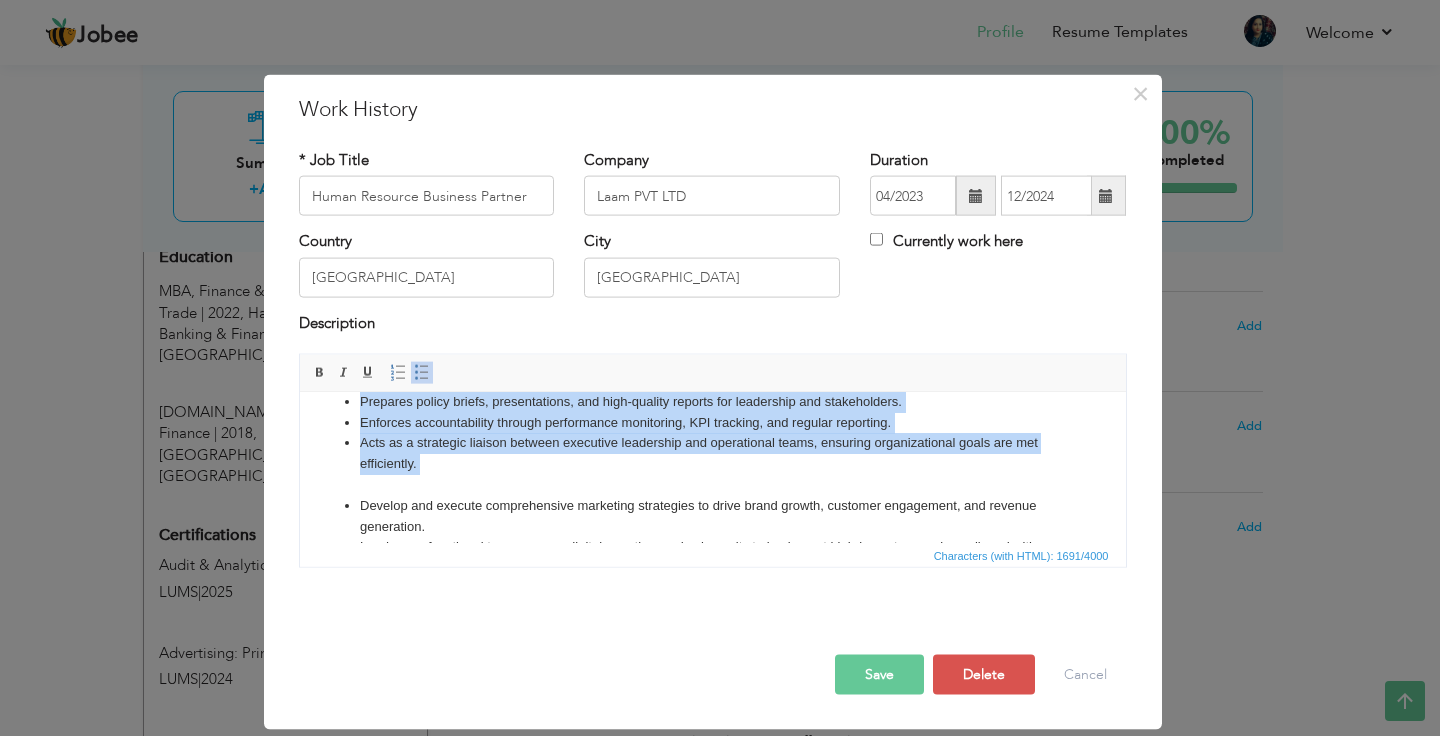 scroll, scrollTop: 327, scrollLeft: 0, axis: vertical 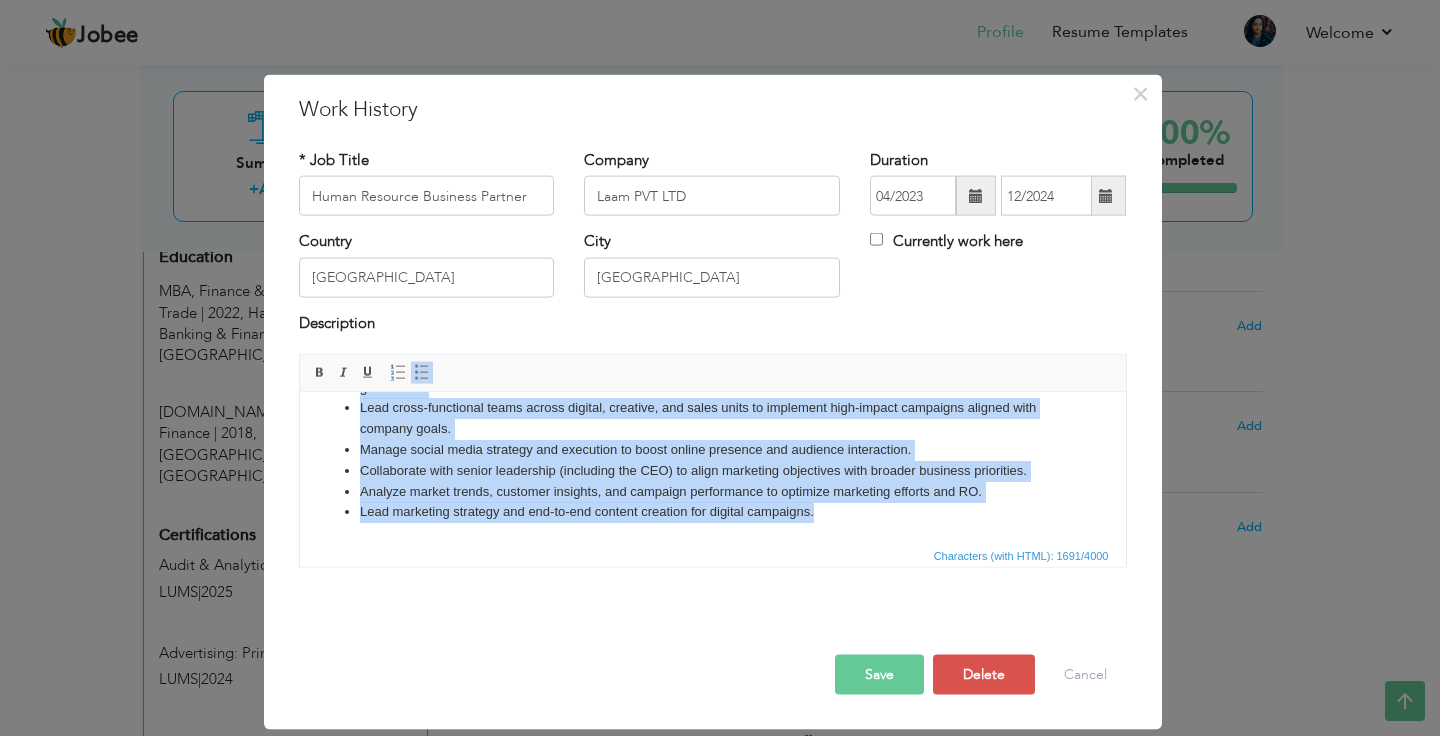 drag, startPoint x: 343, startPoint y: 416, endPoint x: 875, endPoint y: 578, distance: 556.1187 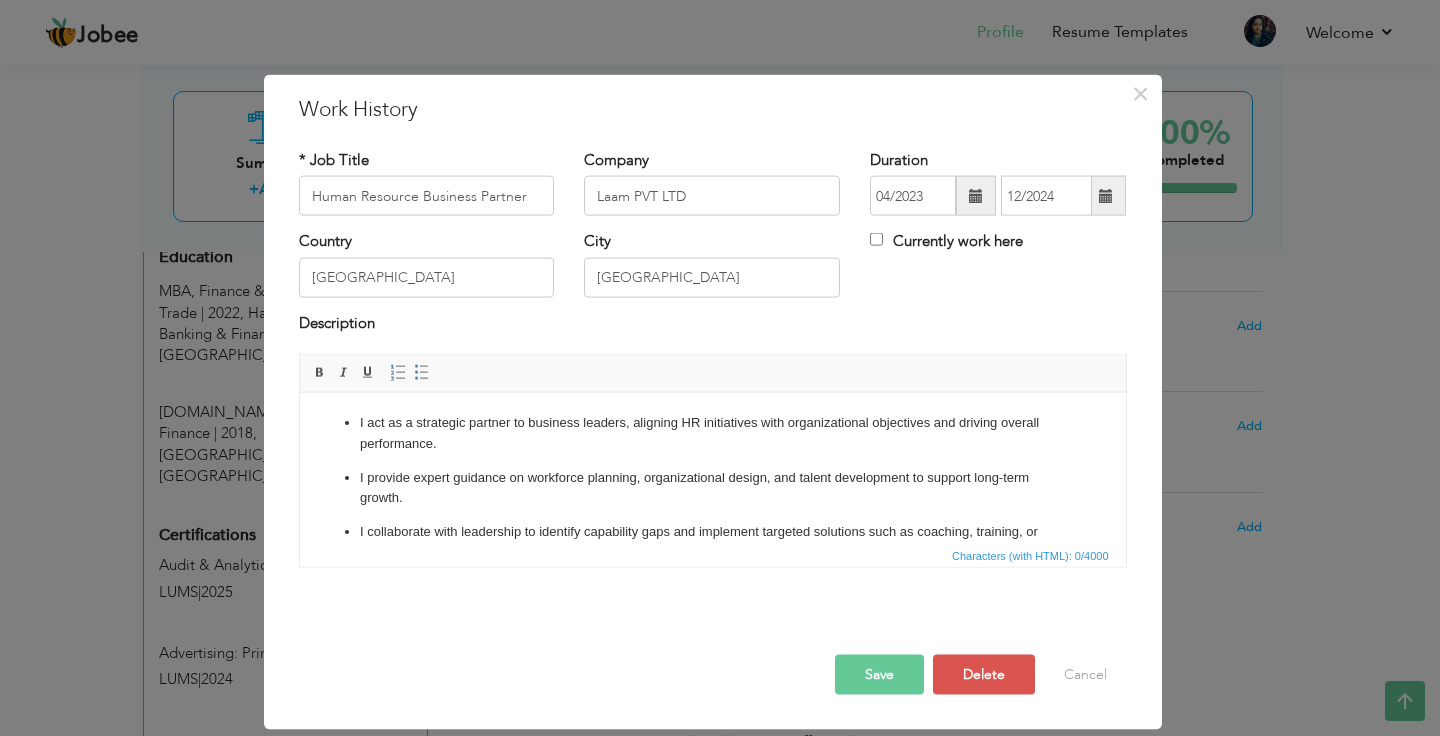 scroll, scrollTop: 358, scrollLeft: 0, axis: vertical 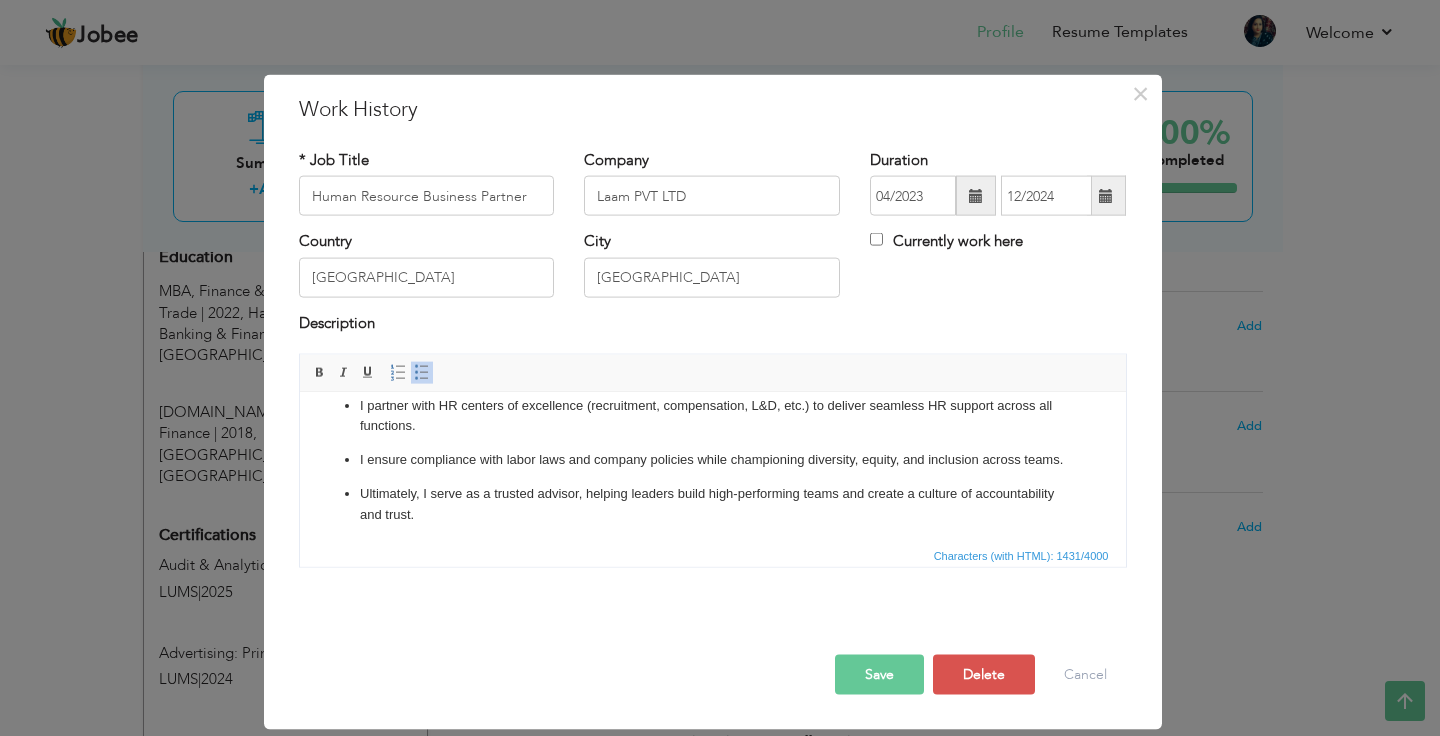 click on "Save" at bounding box center [879, 675] 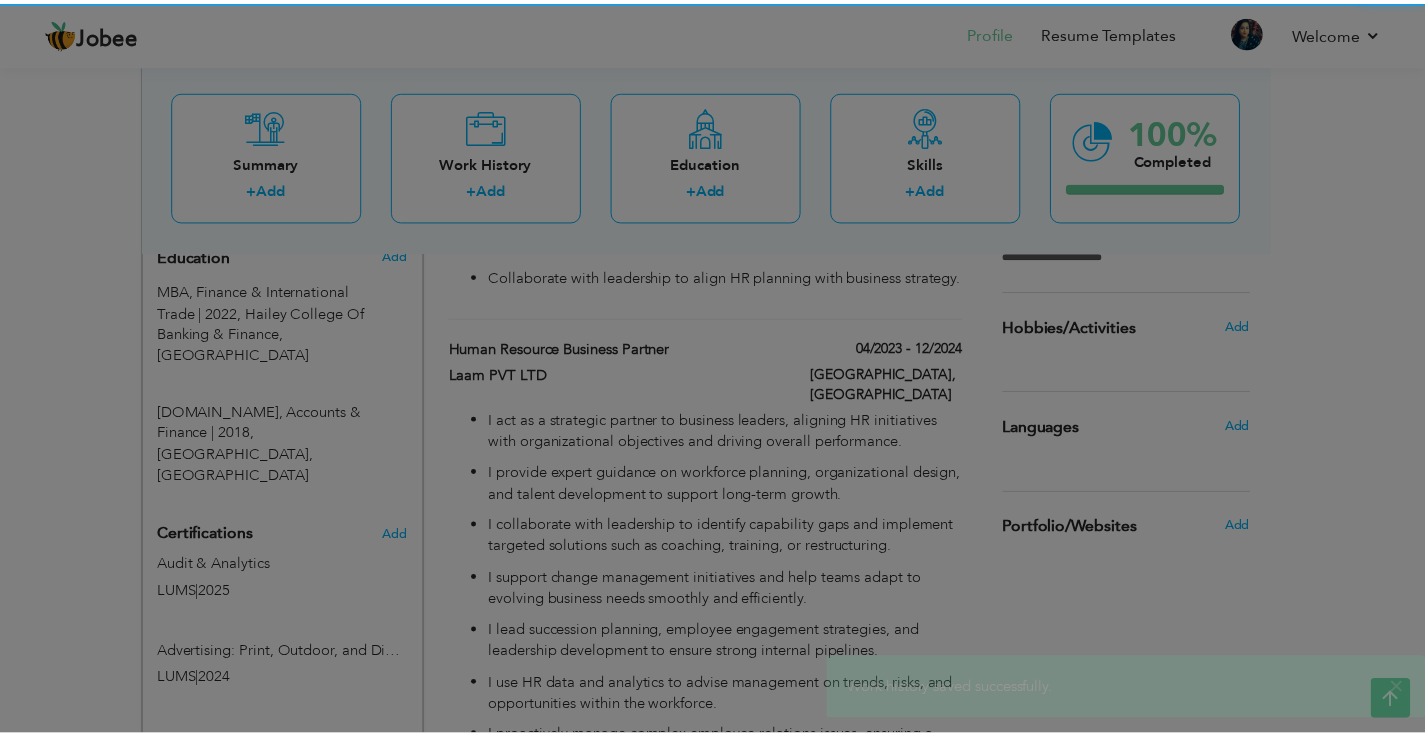 scroll, scrollTop: 0, scrollLeft: 0, axis: both 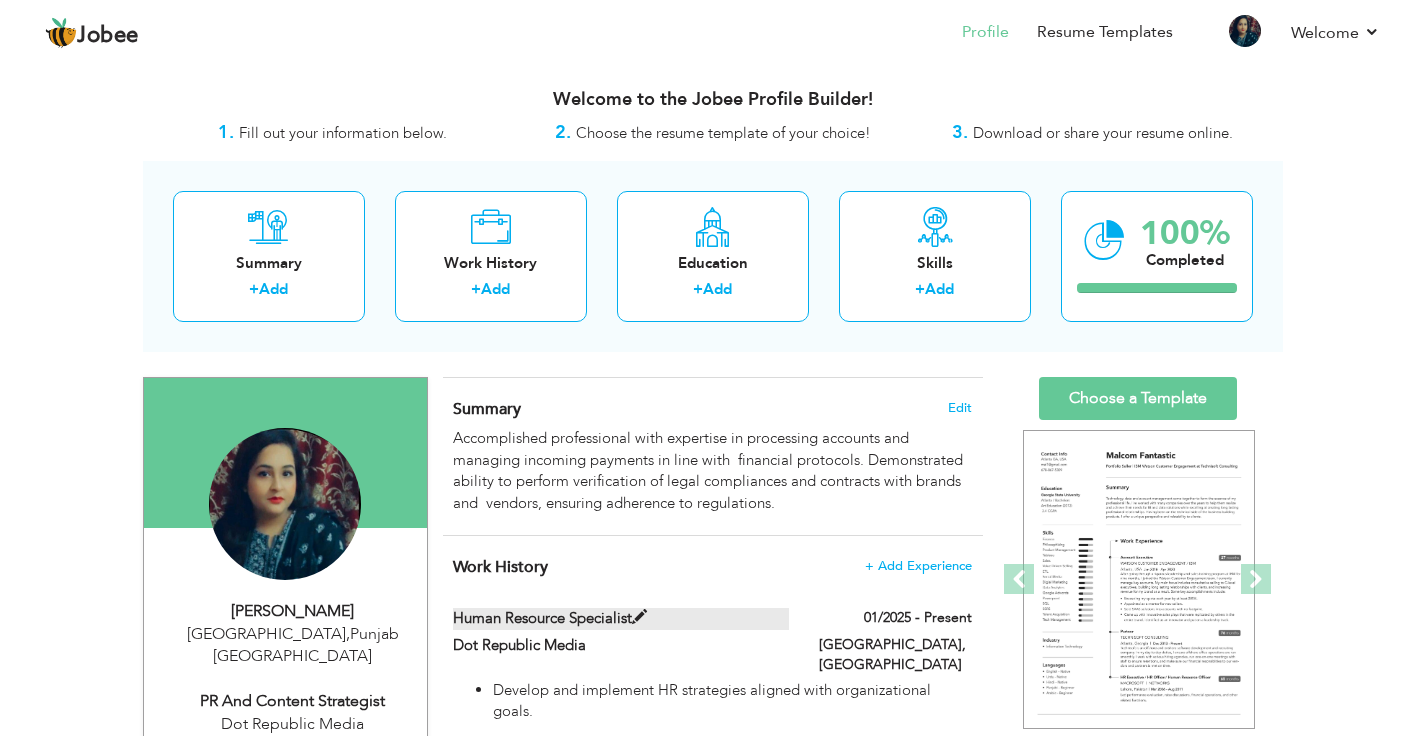 click at bounding box center [639, 617] 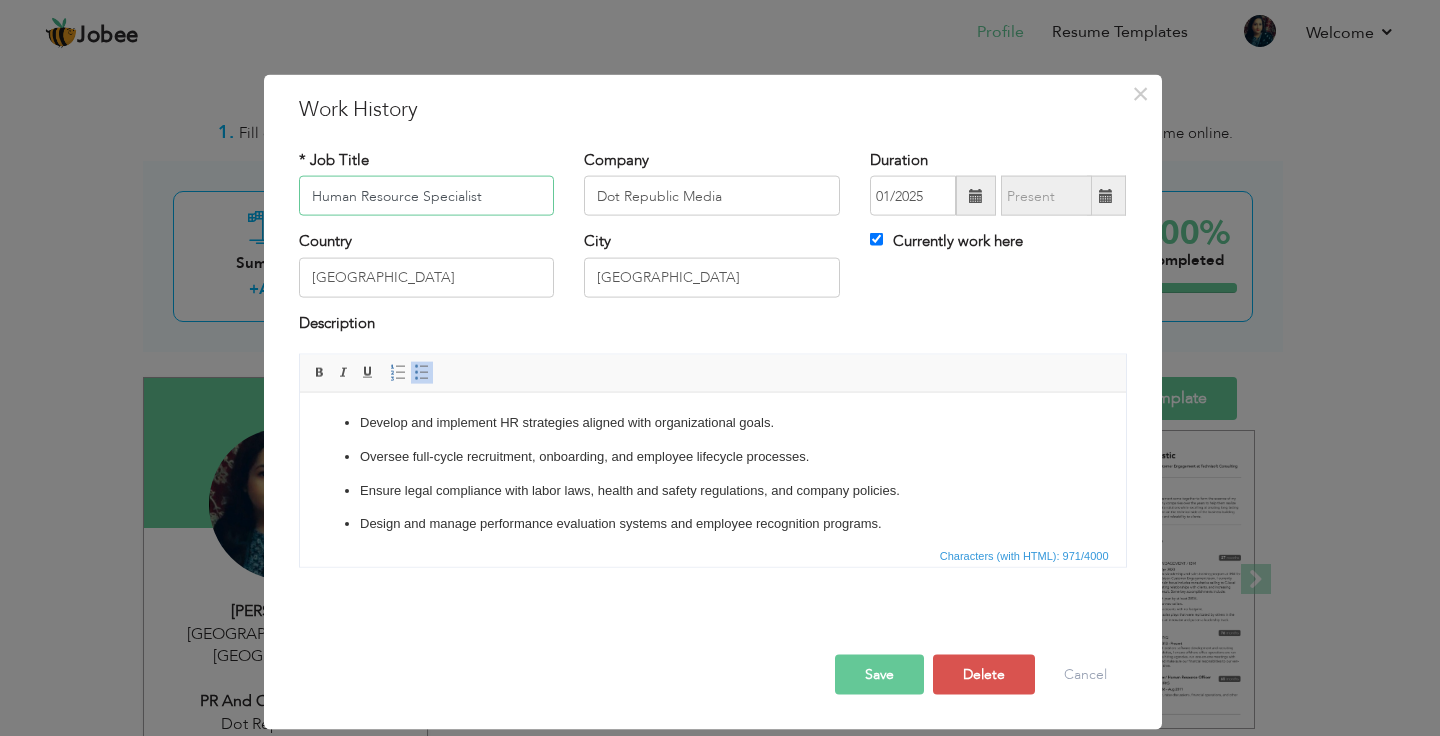click on "Human Resource Specialist" at bounding box center [427, 196] 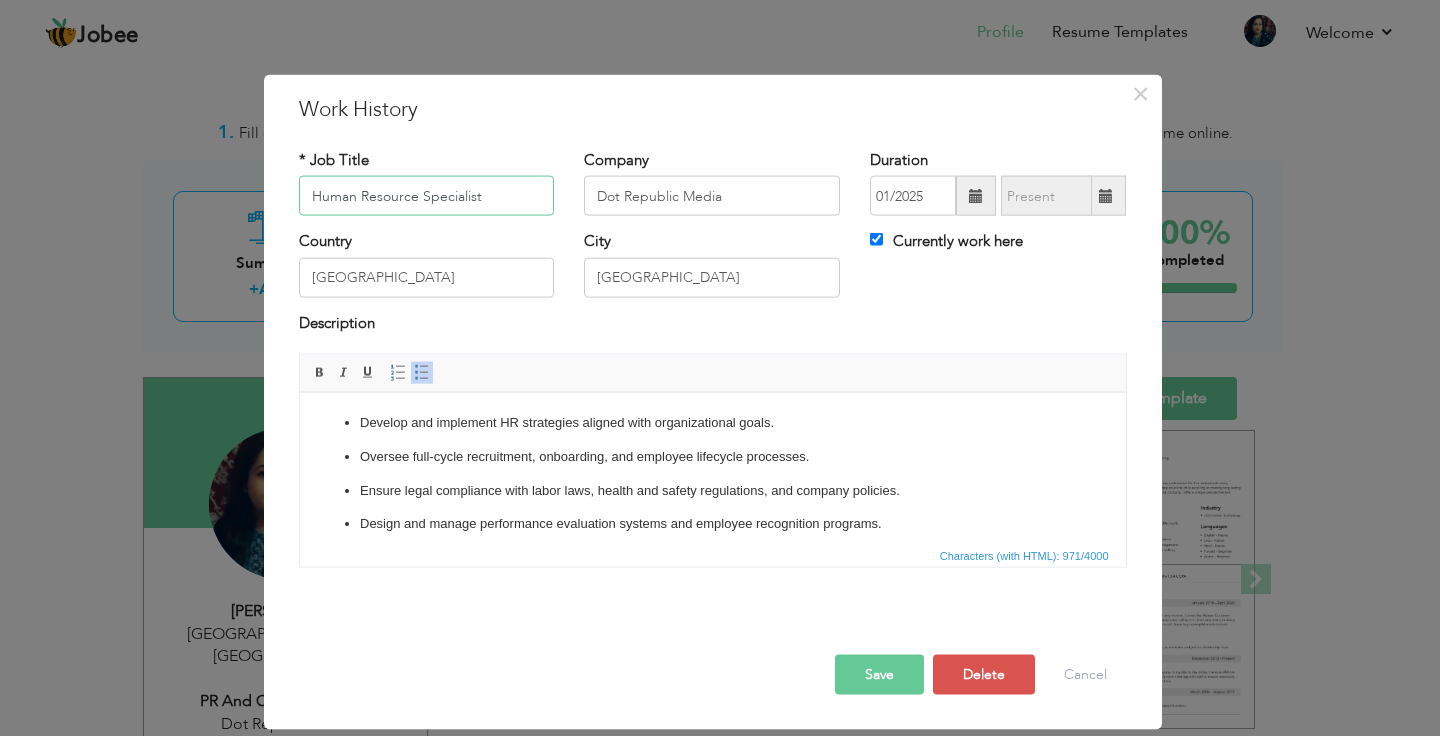 click on "Human Resource Specialist" at bounding box center [427, 196] 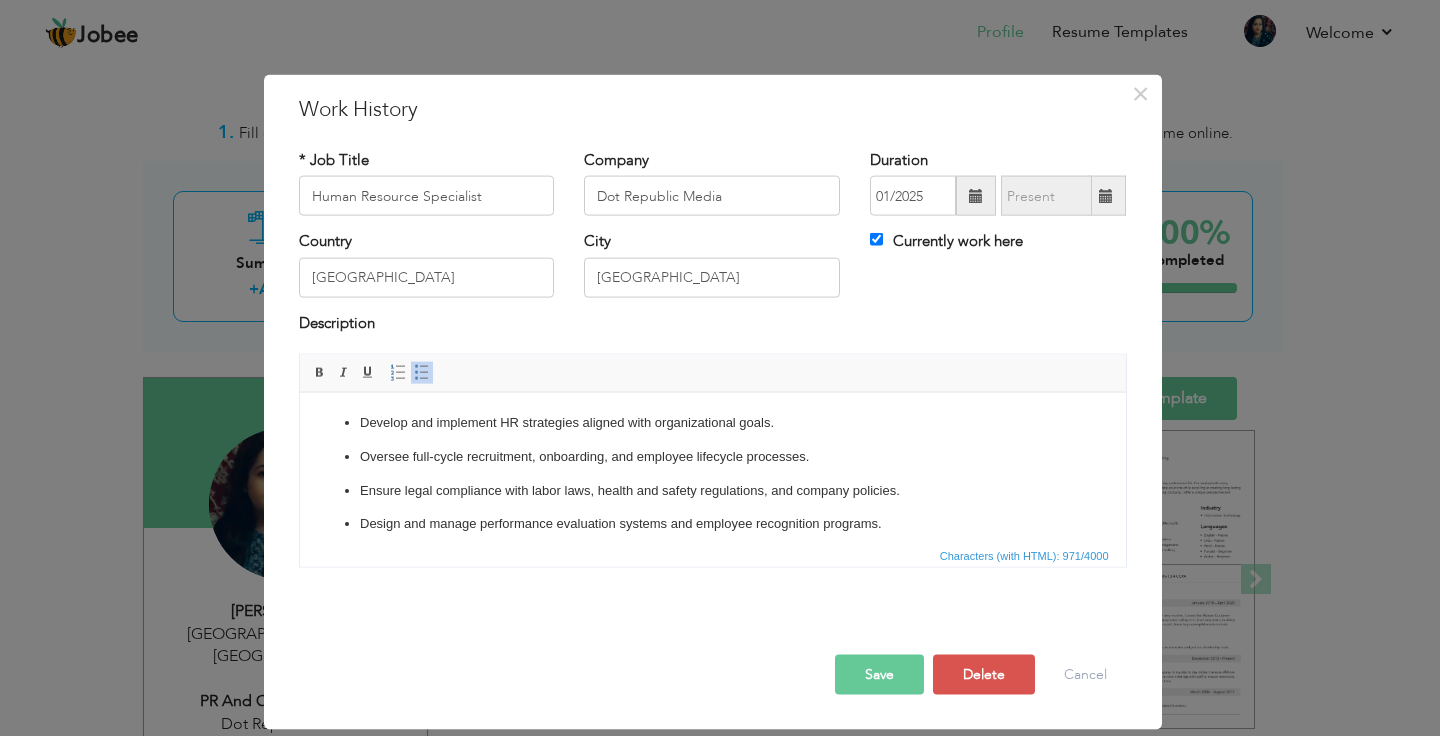 click on "Save" at bounding box center [879, 675] 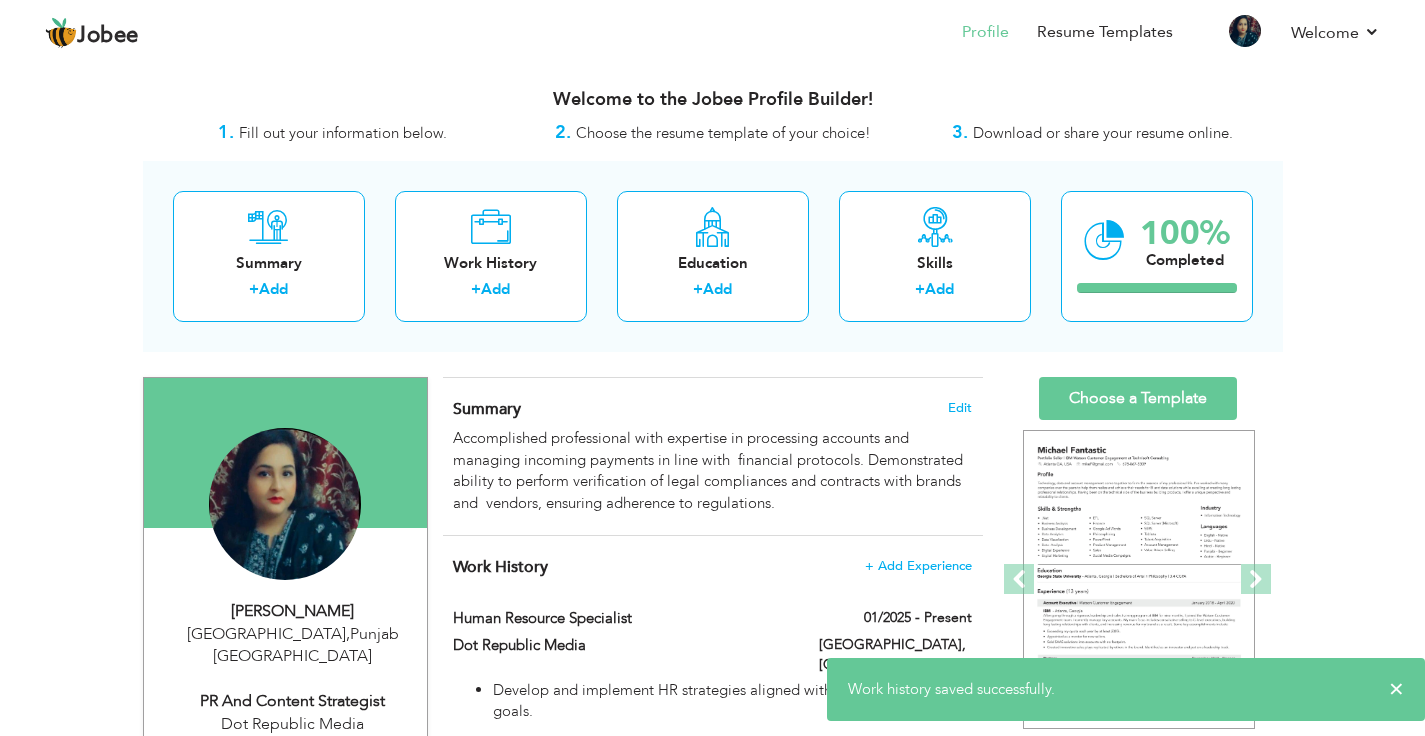 click on "PR and Content Strategist" at bounding box center [293, 701] 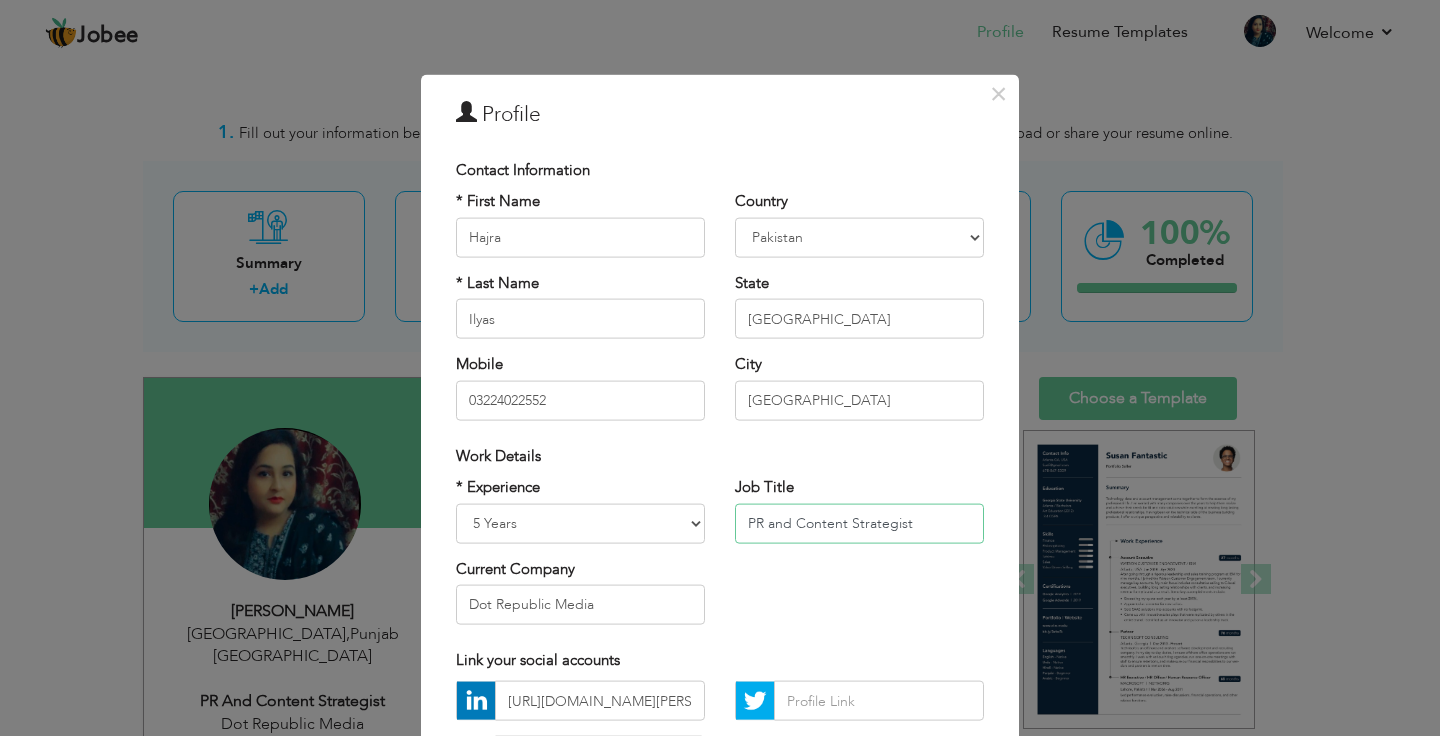 drag, startPoint x: 933, startPoint y: 523, endPoint x: 667, endPoint y: 525, distance: 266.0075 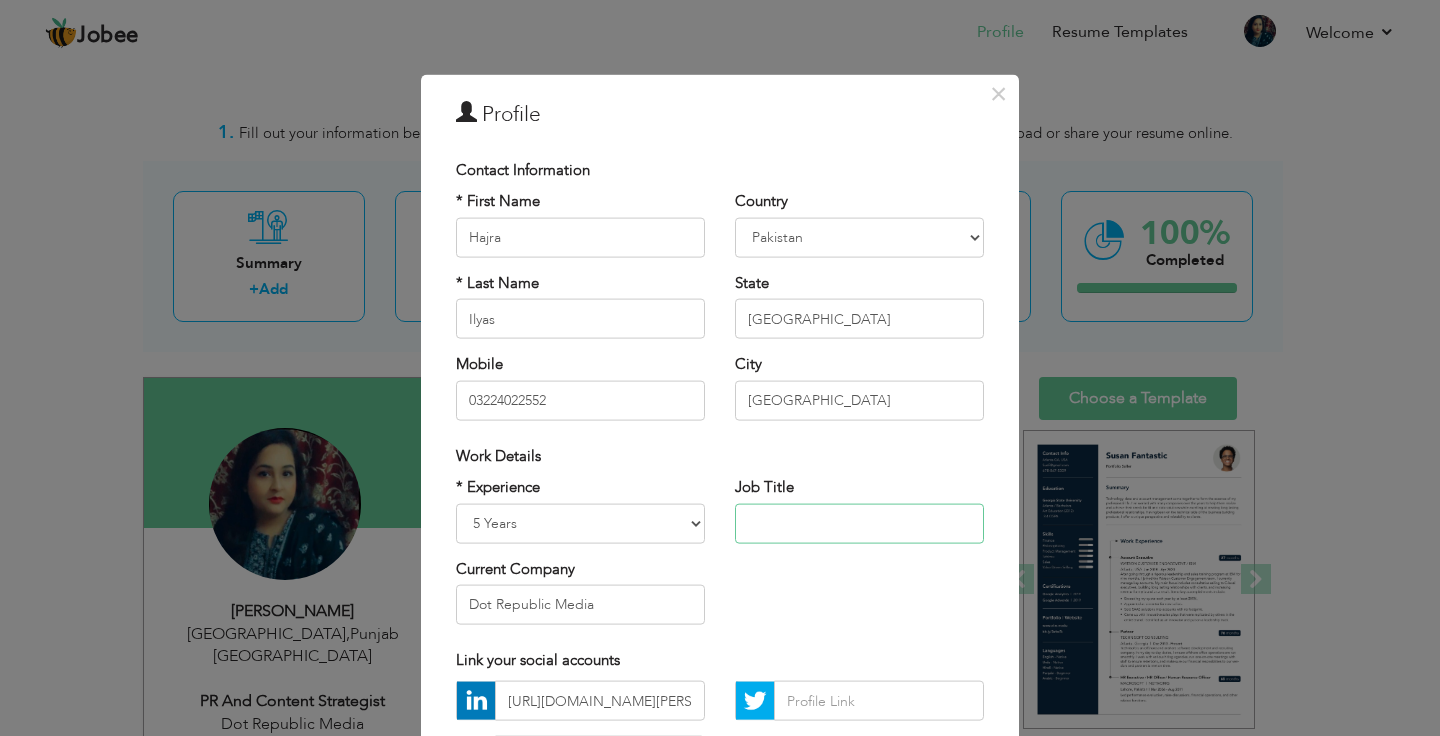 paste on "Human Resource Specialist" 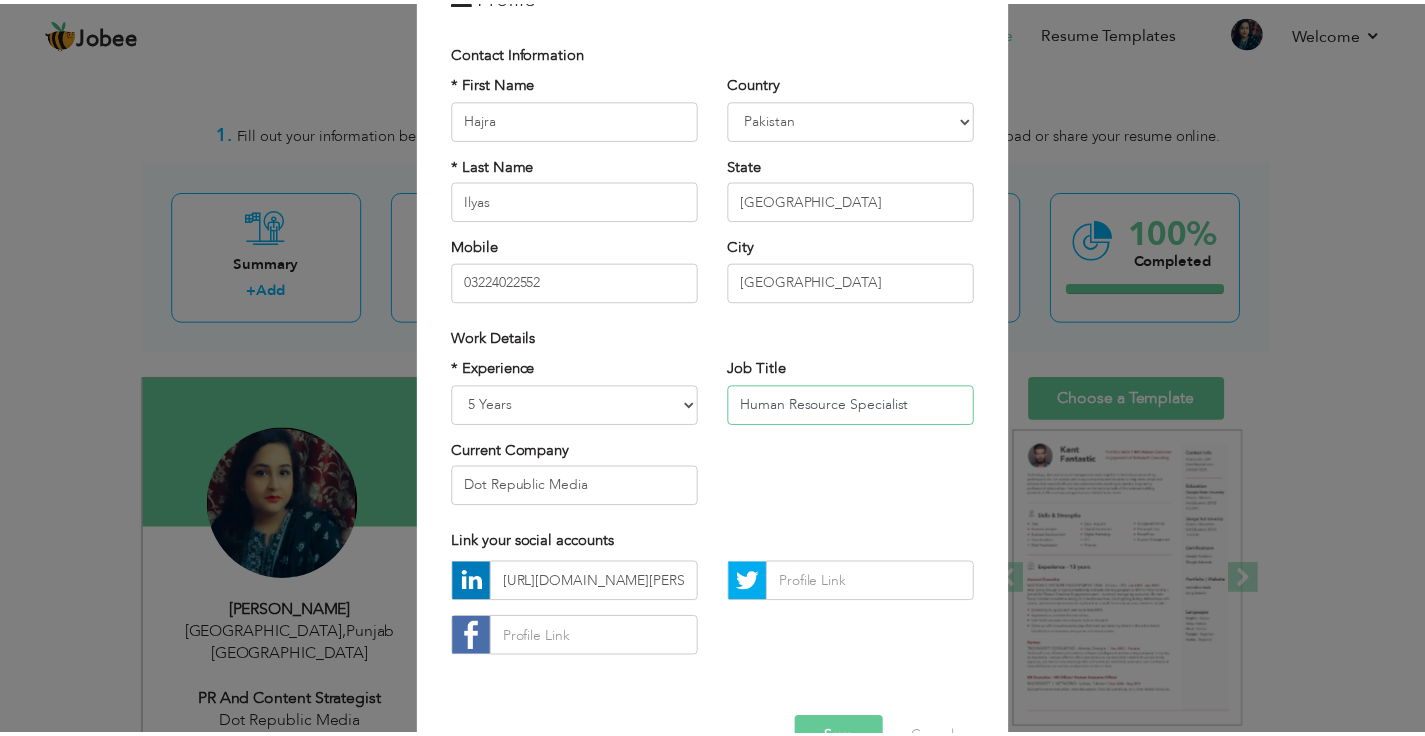 scroll, scrollTop: 176, scrollLeft: 0, axis: vertical 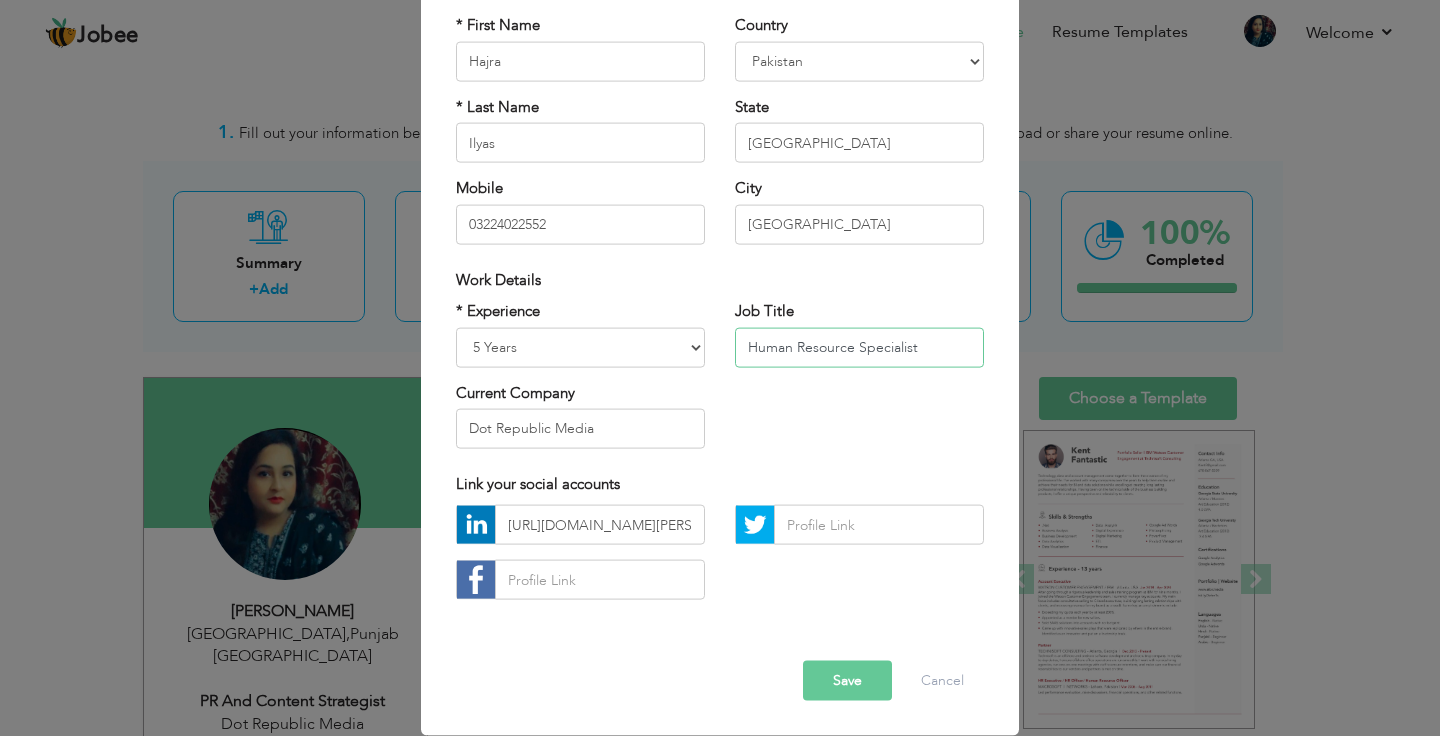 type on "Human Resource Specialist" 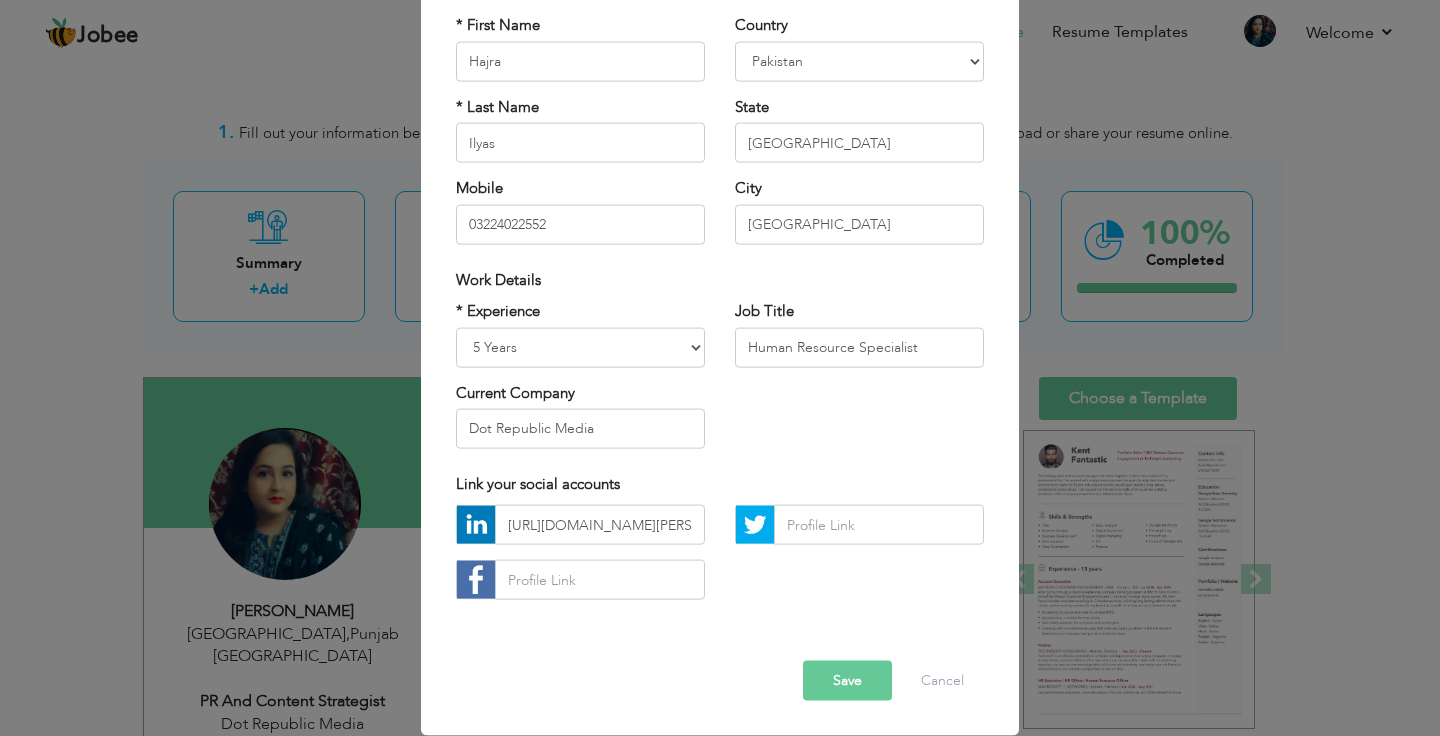 click on "Save" at bounding box center (847, 681) 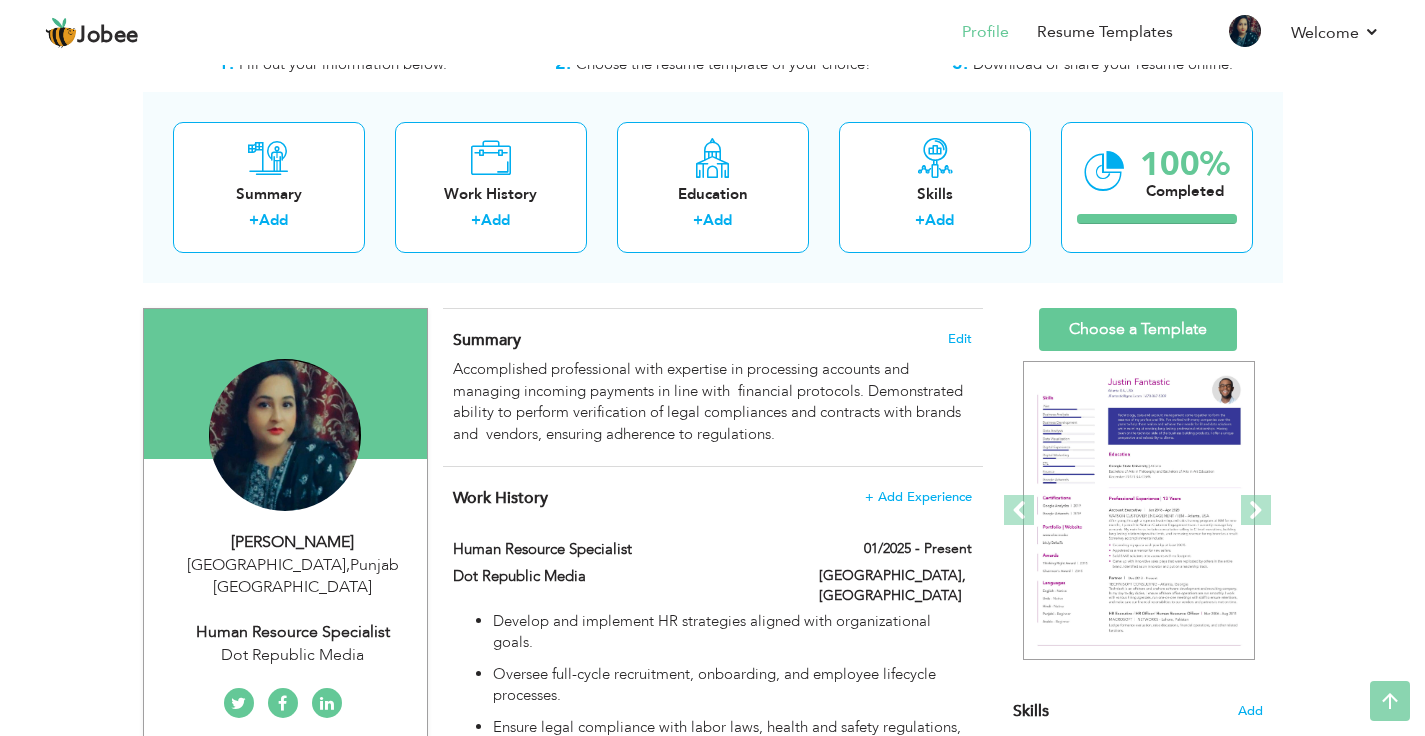scroll, scrollTop: 0, scrollLeft: 0, axis: both 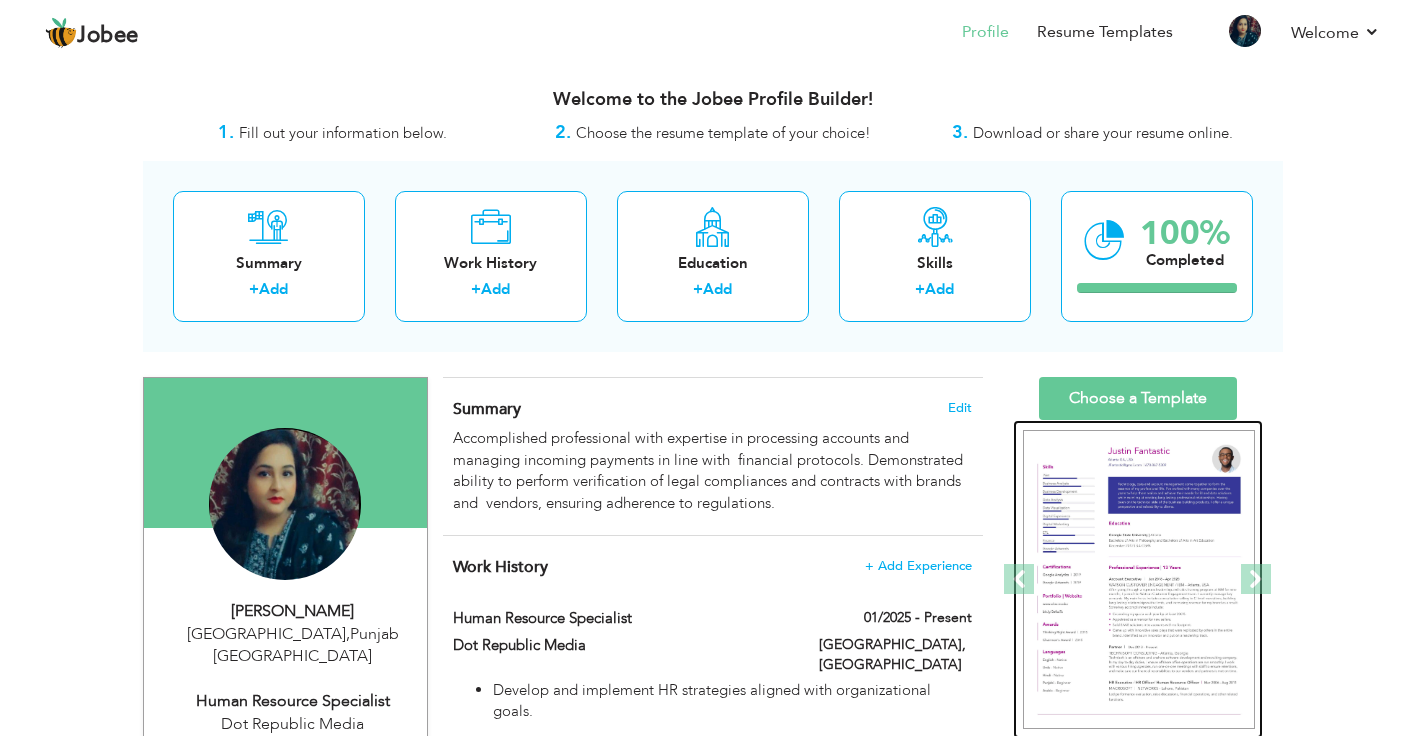 click at bounding box center [1139, 580] 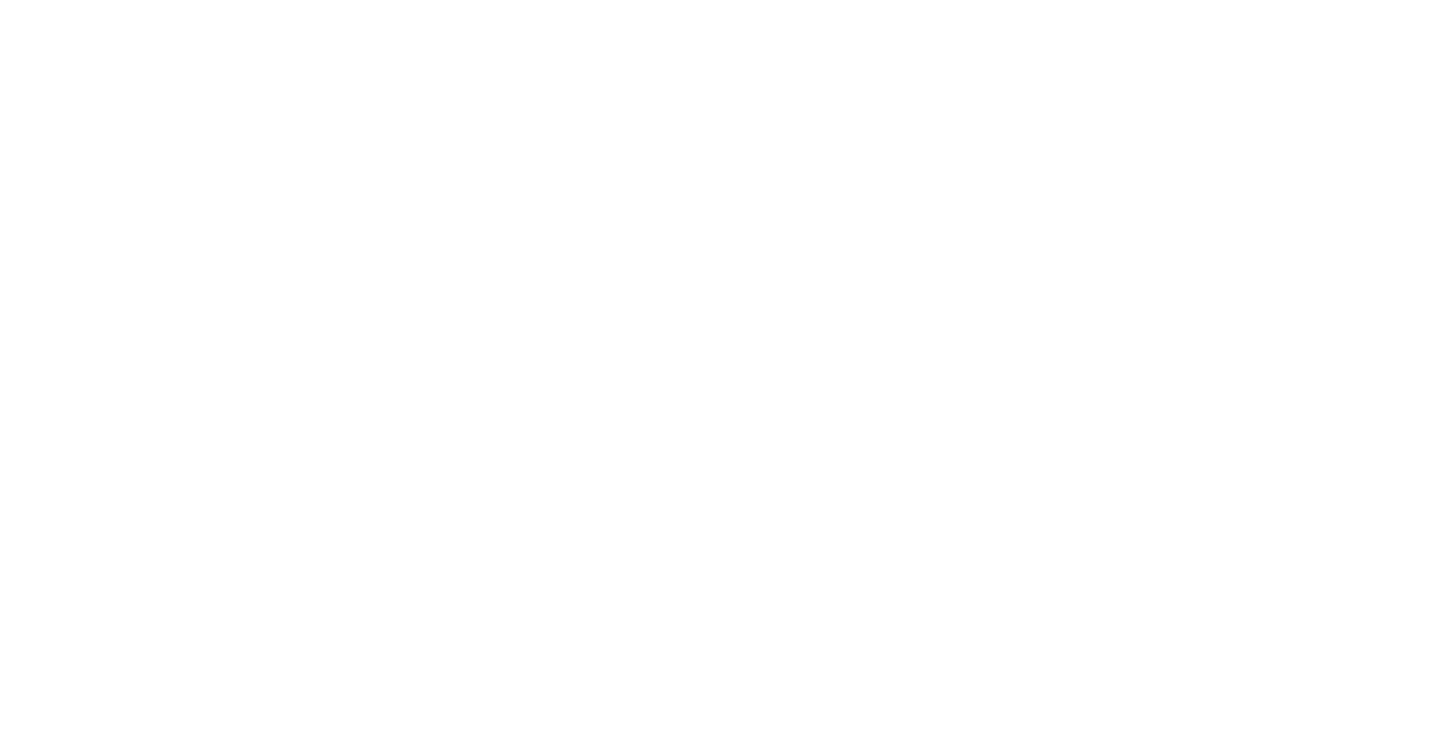 scroll, scrollTop: 0, scrollLeft: 0, axis: both 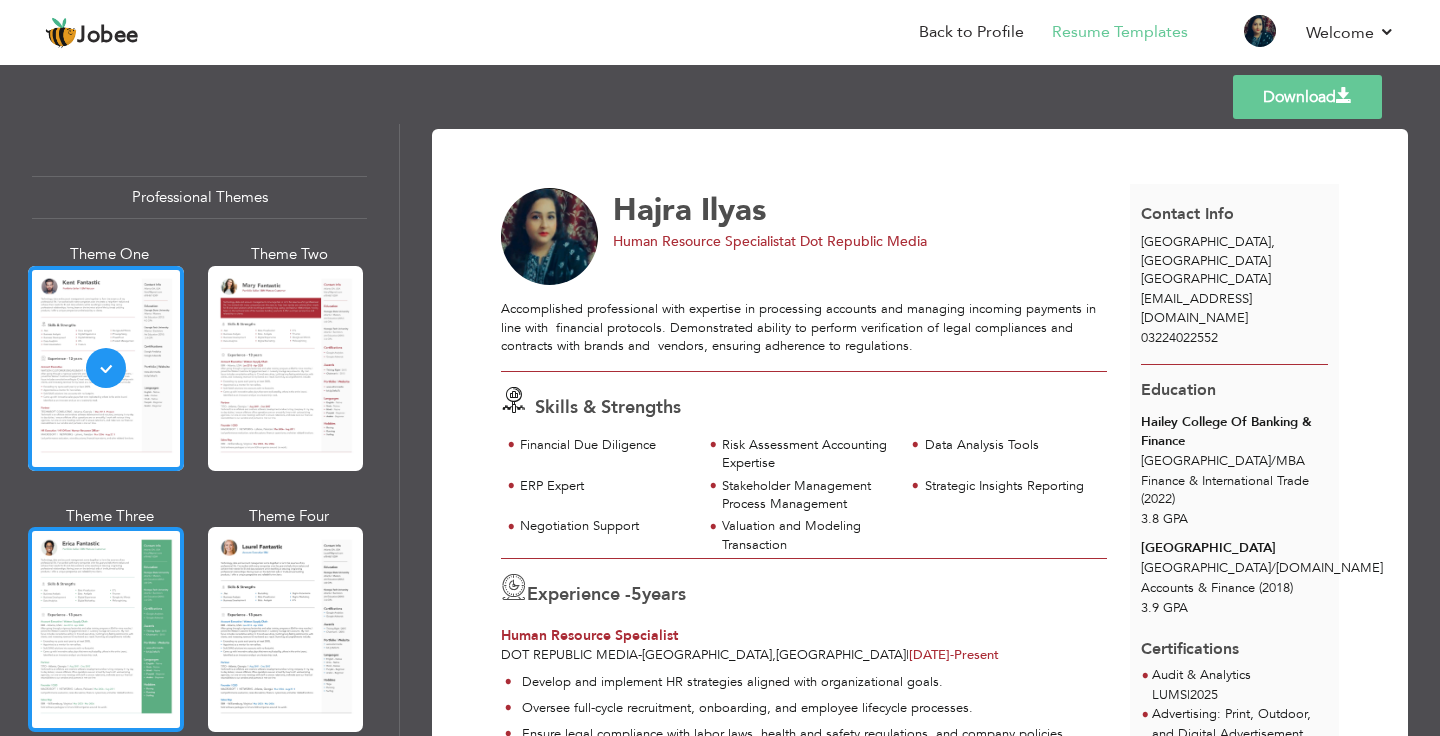 click at bounding box center [106, 629] 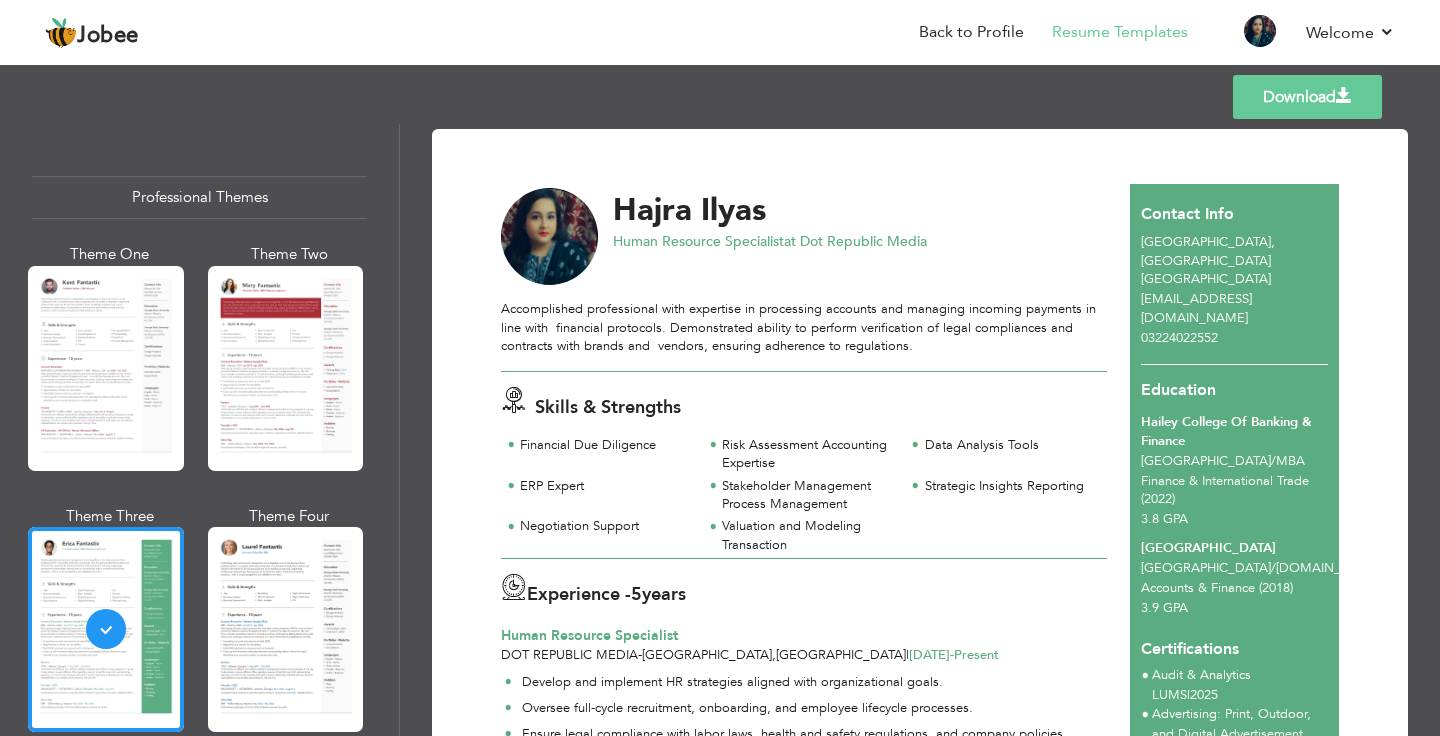 click on "Download" at bounding box center [1307, 97] 